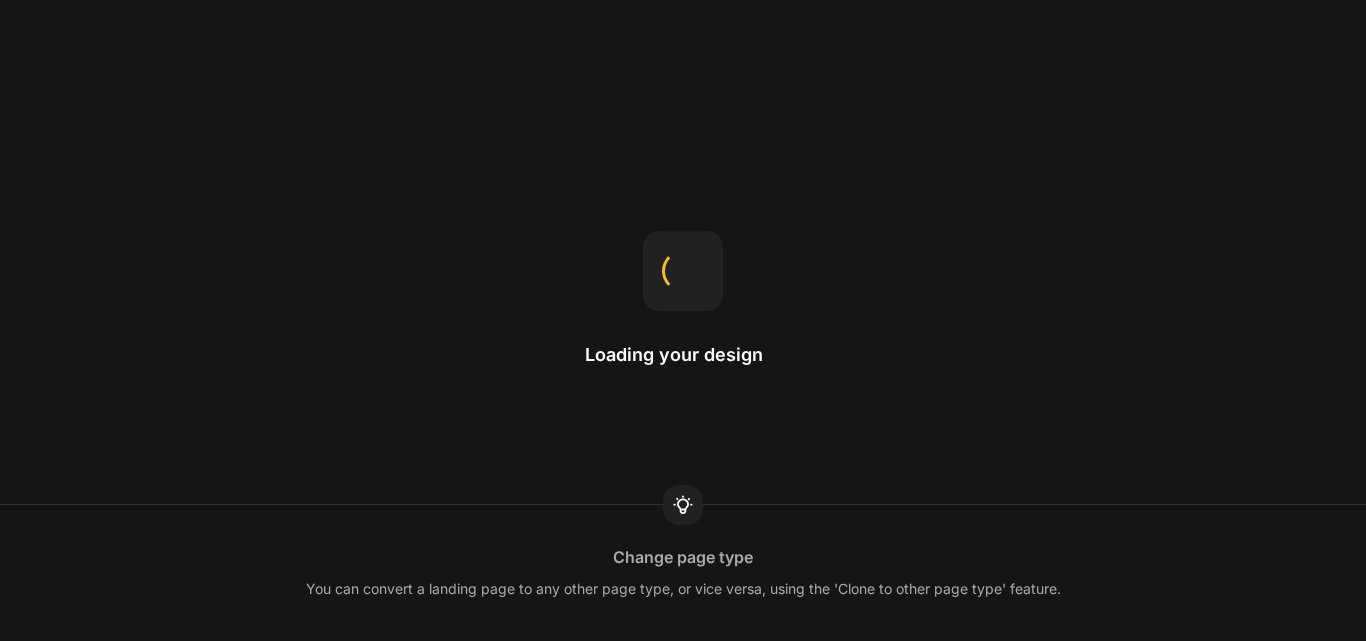 scroll, scrollTop: 0, scrollLeft: 0, axis: both 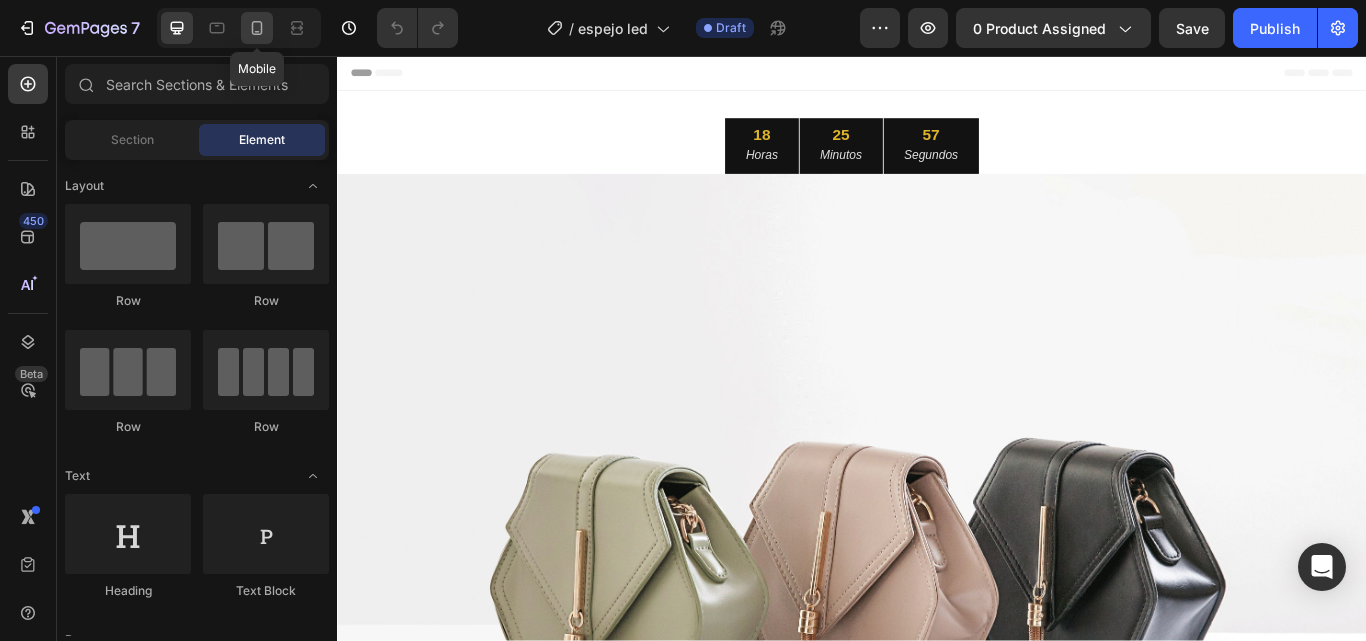 click 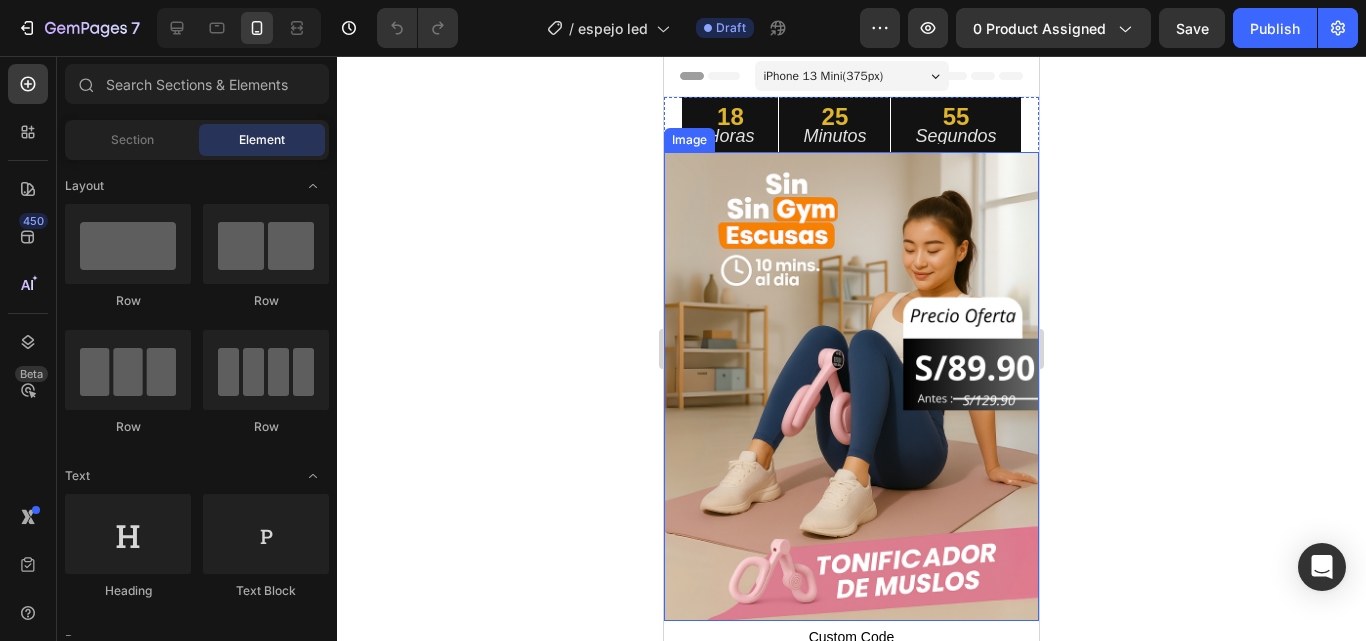 click at bounding box center [851, 386] 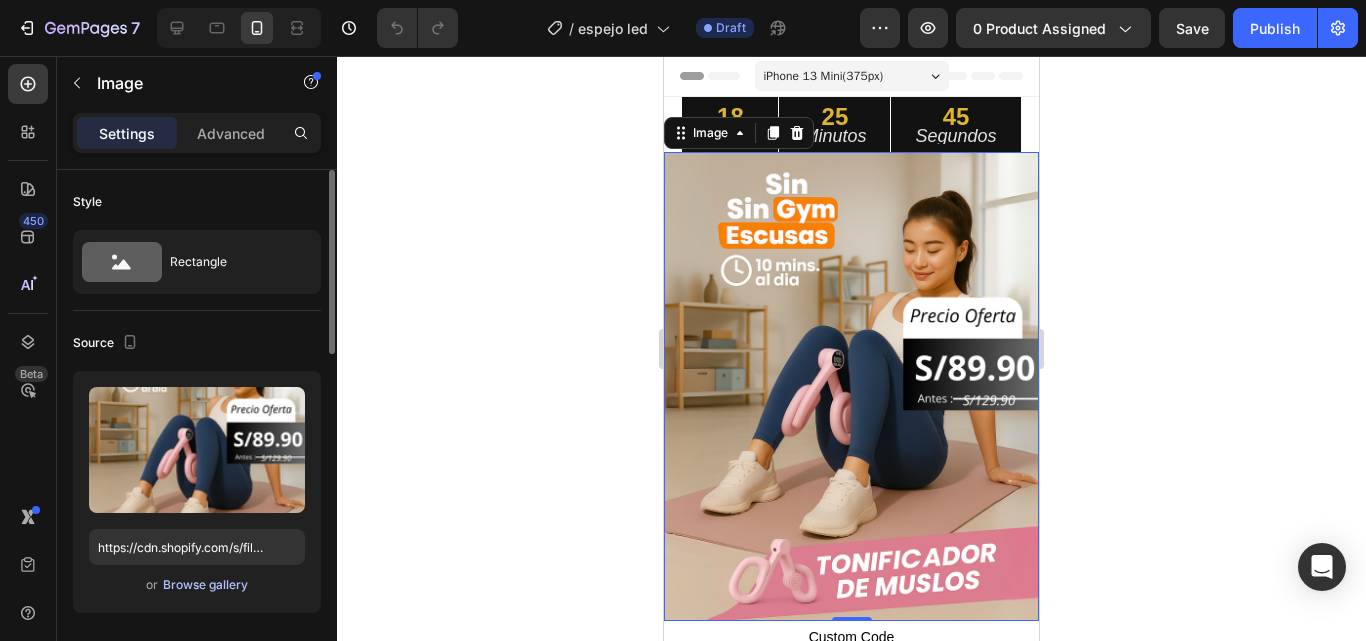 click on "Browse gallery" at bounding box center [205, 585] 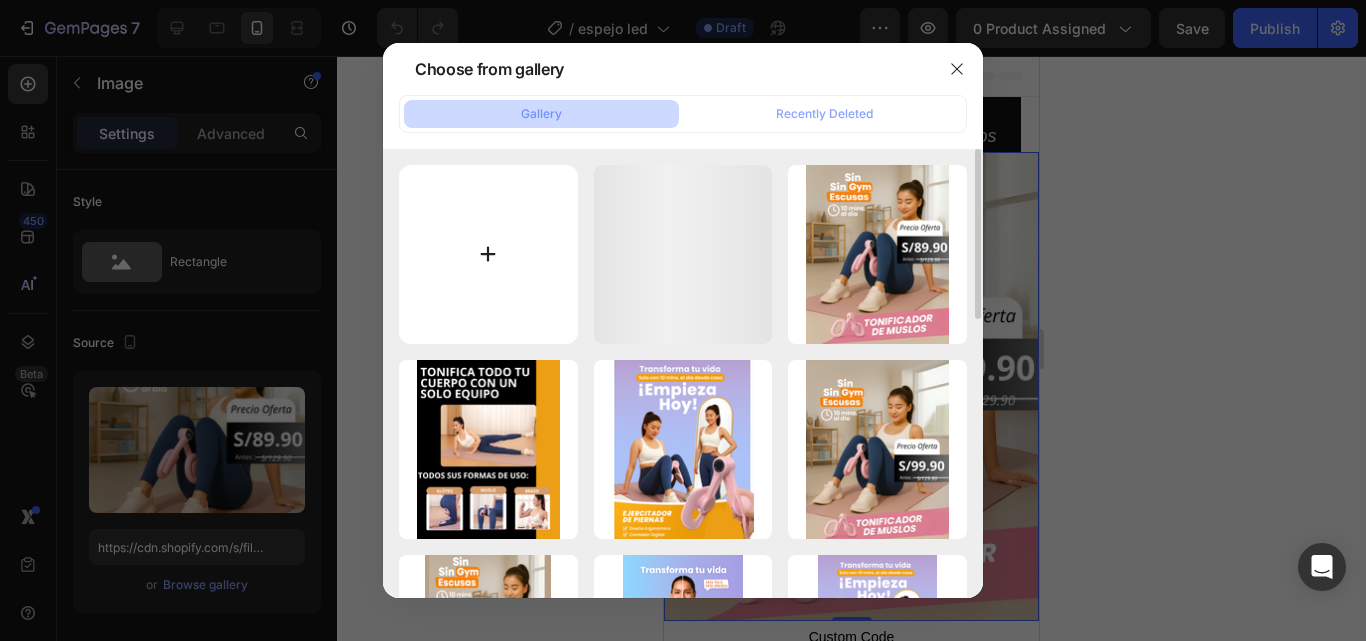 click at bounding box center (488, 254) 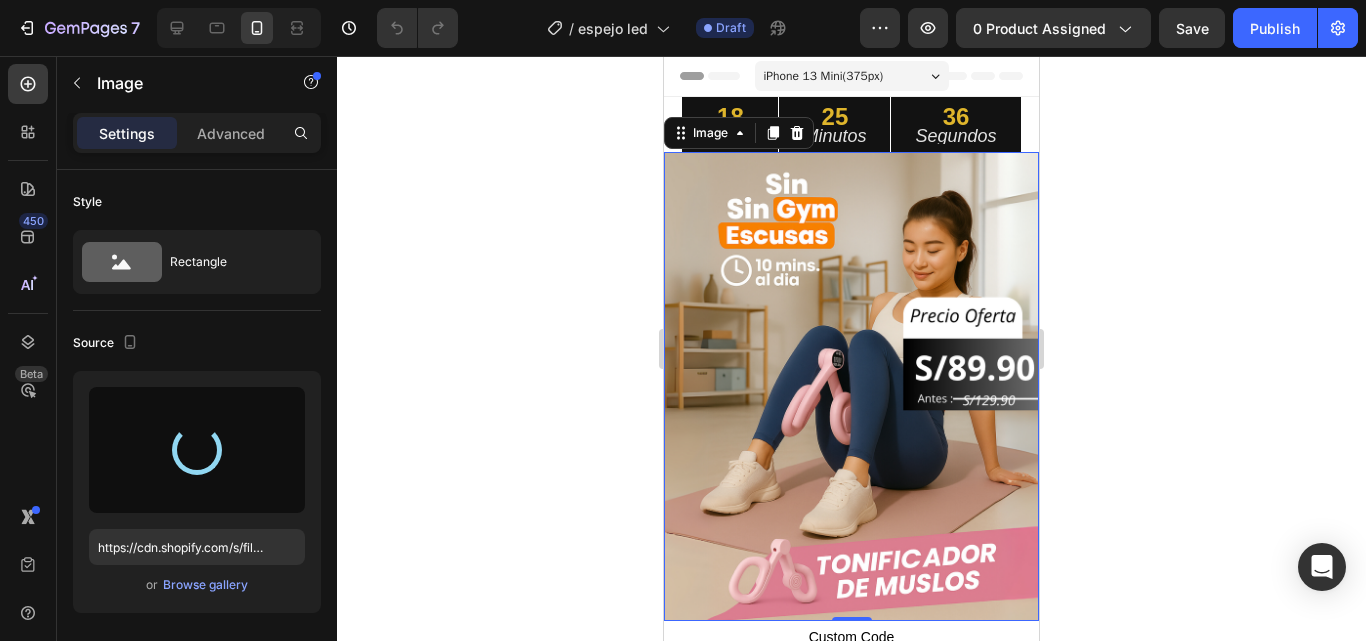 type on "https://cdn.shopify.com/s/files/1/0709/5684/3181/files/gempages_571545562990511256-6688d9c7-7c8d-4f41-94ec-611e903345f1.png" 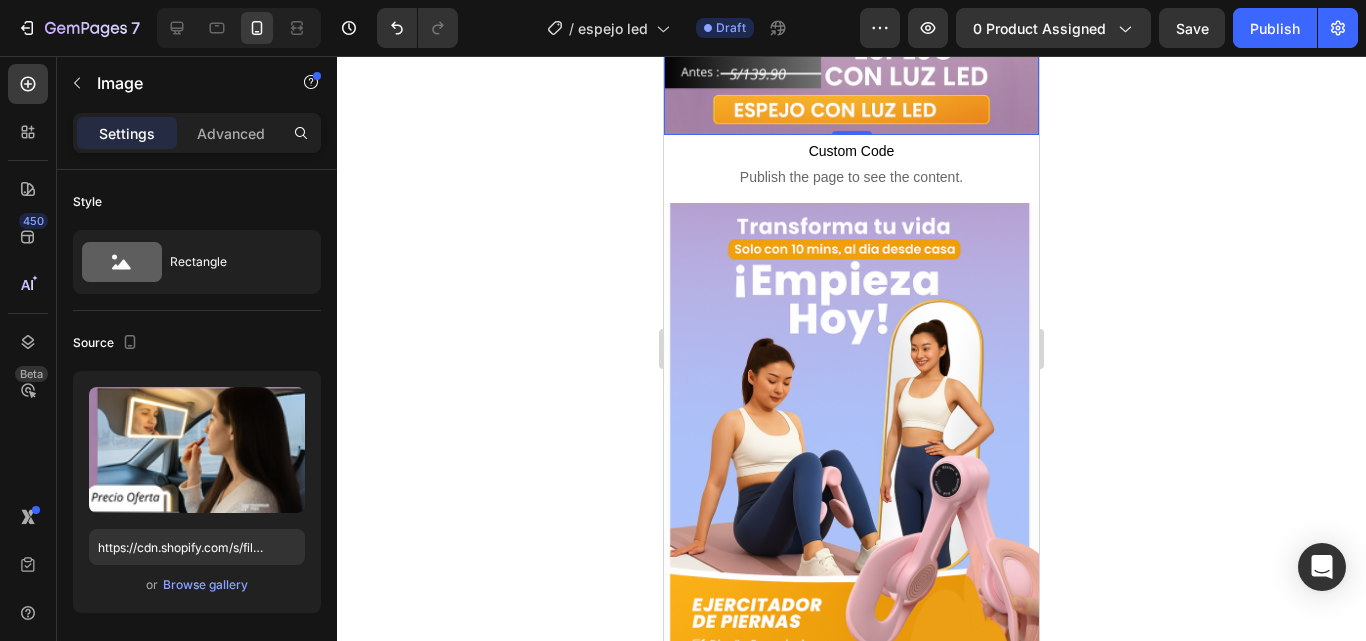 scroll, scrollTop: 500, scrollLeft: 0, axis: vertical 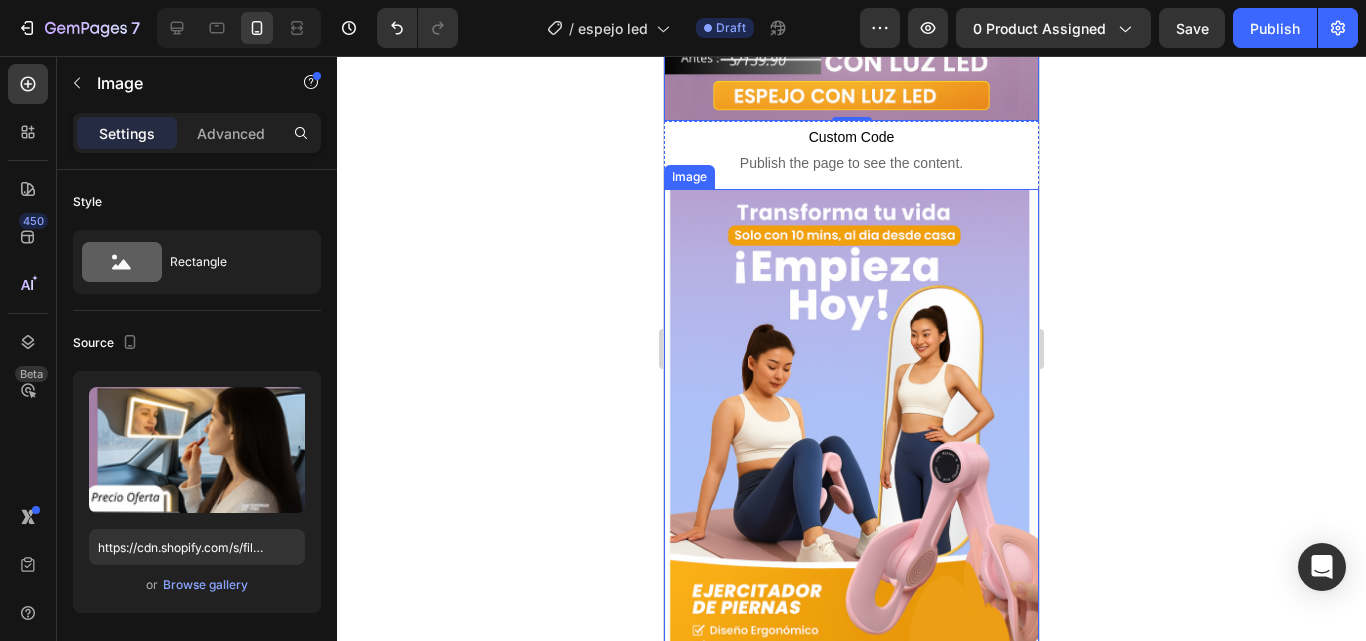 click at bounding box center (851, 423) 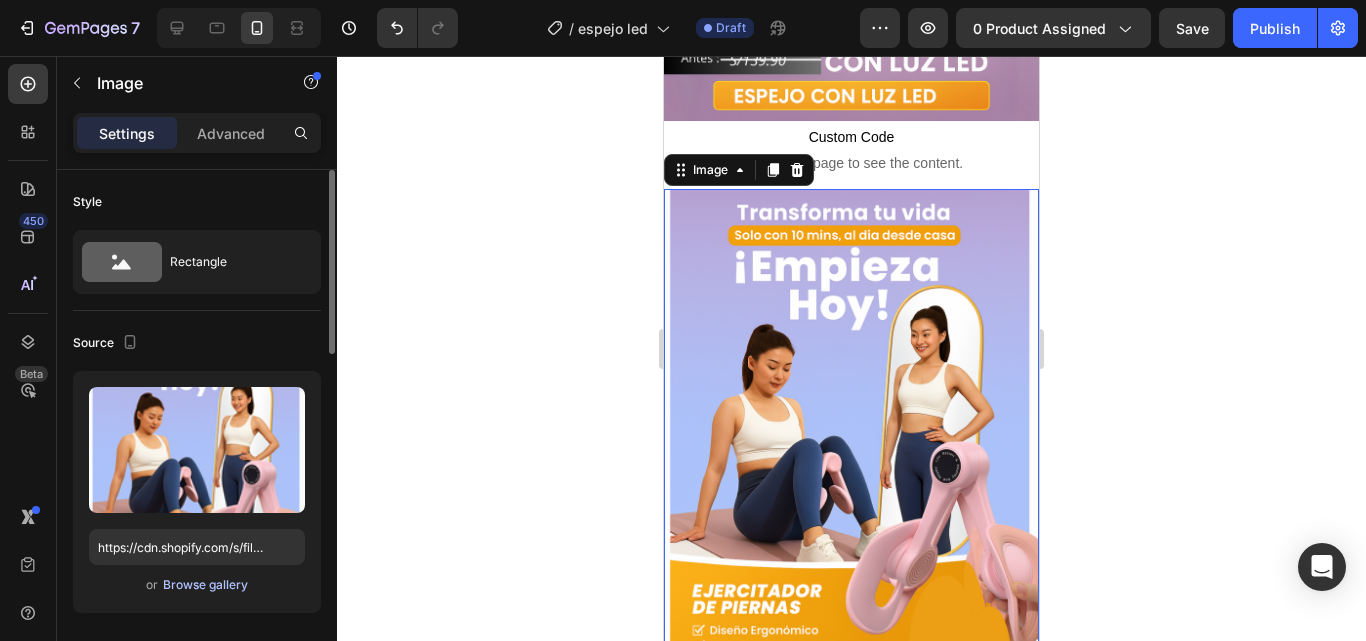 click on "Browse gallery" at bounding box center [205, 585] 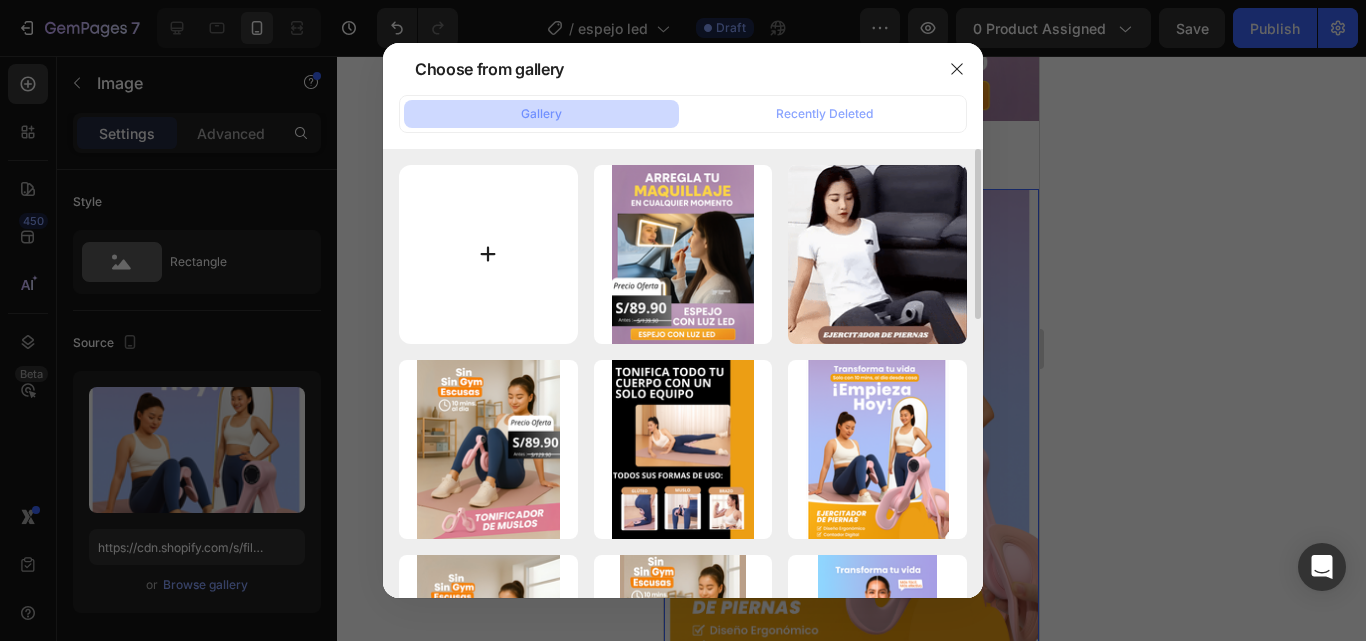 click at bounding box center [488, 254] 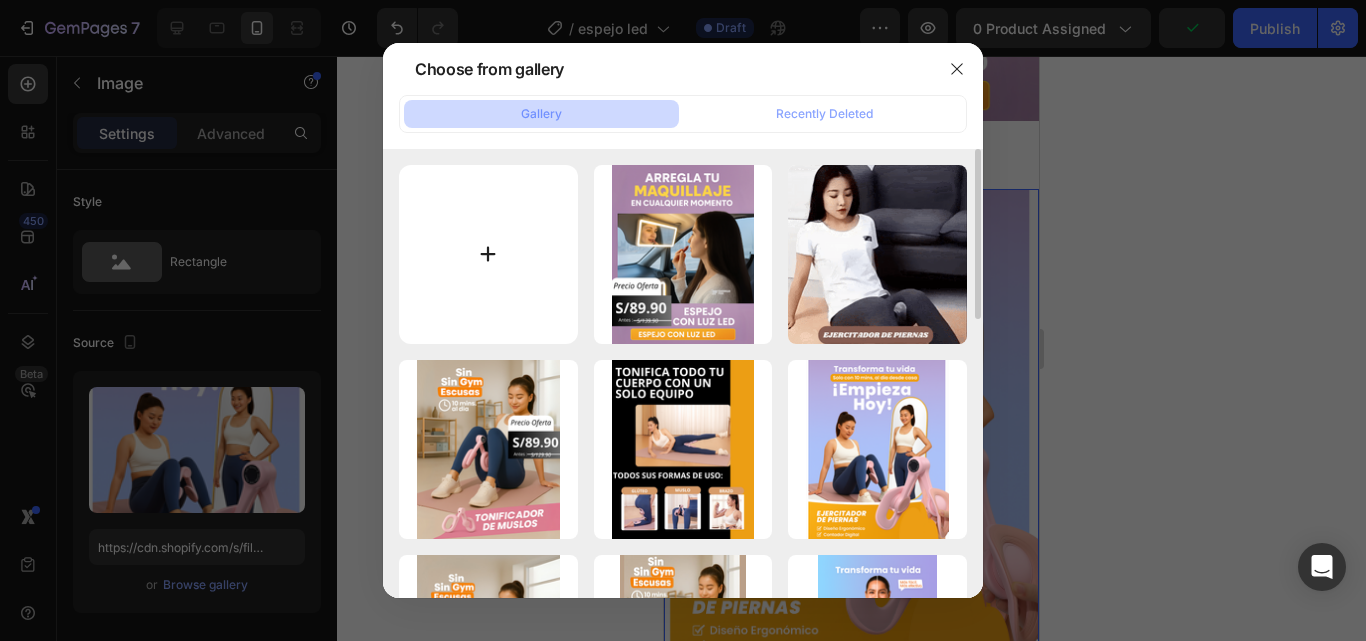 type on "C:\fakepath\2.png" 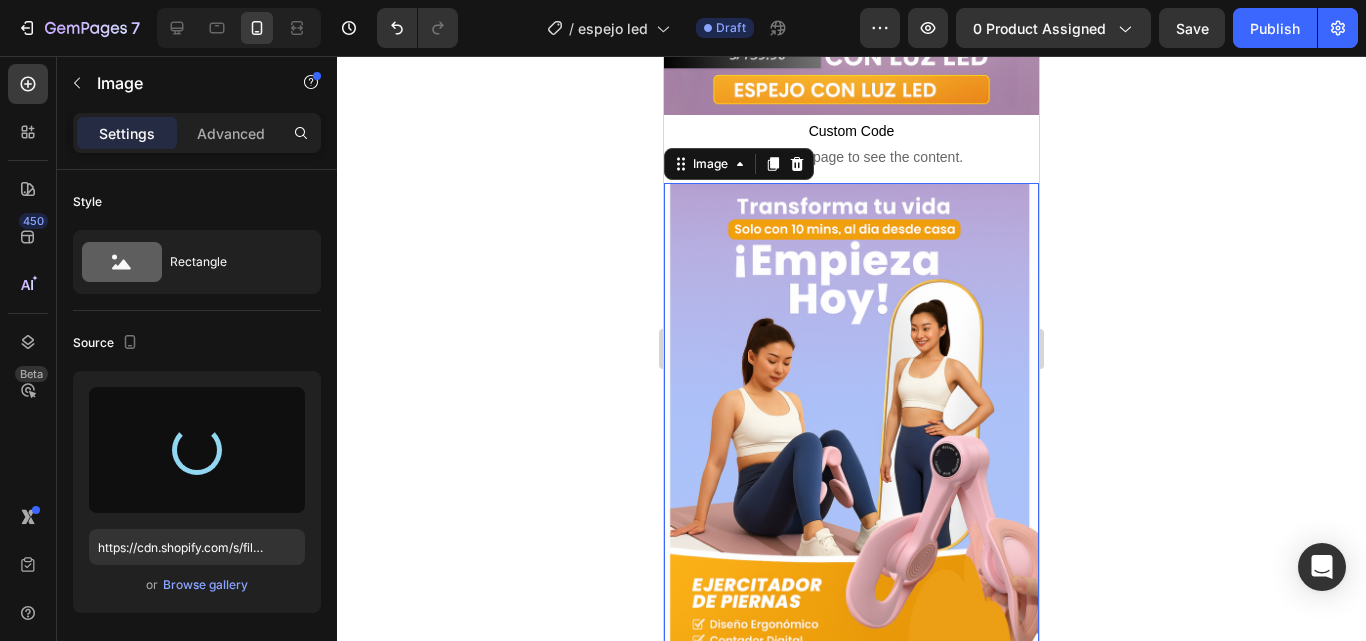 scroll, scrollTop: 500, scrollLeft: 0, axis: vertical 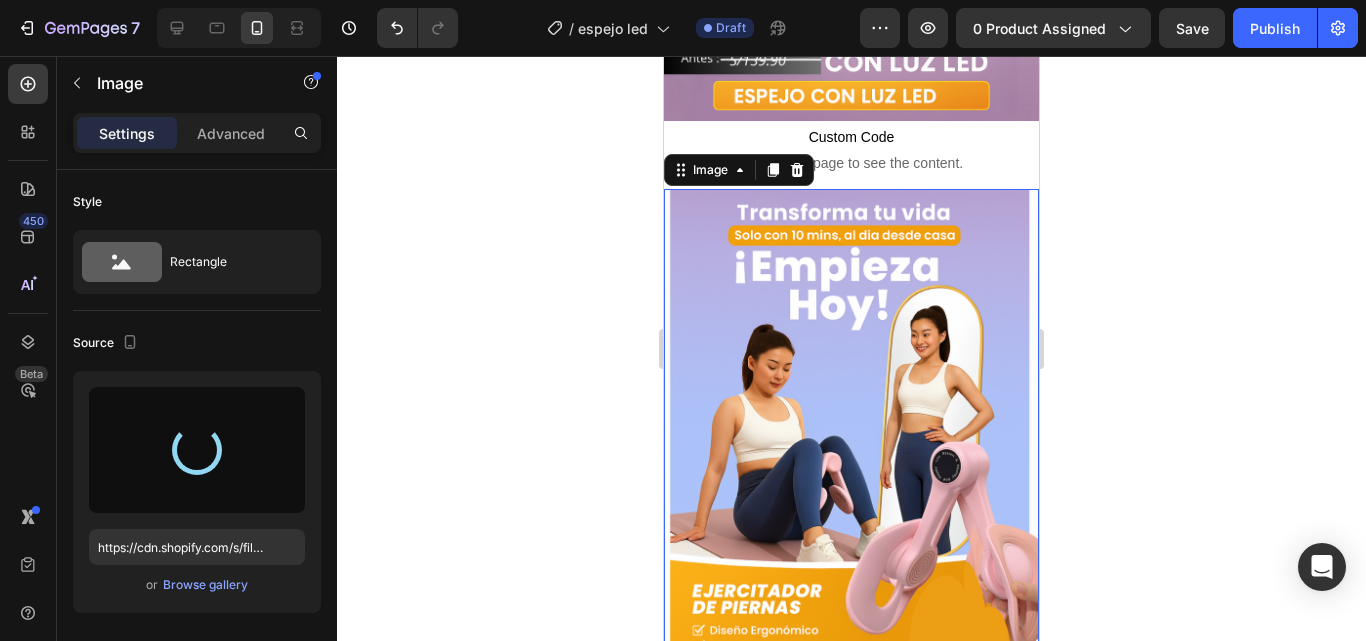 type on "https://cdn.shopify.com/s/files/1/0709/5684/3181/files/gempages_571545562990511256-d4ea2adb-f8ff-424c-91a6-224d72498423.png" 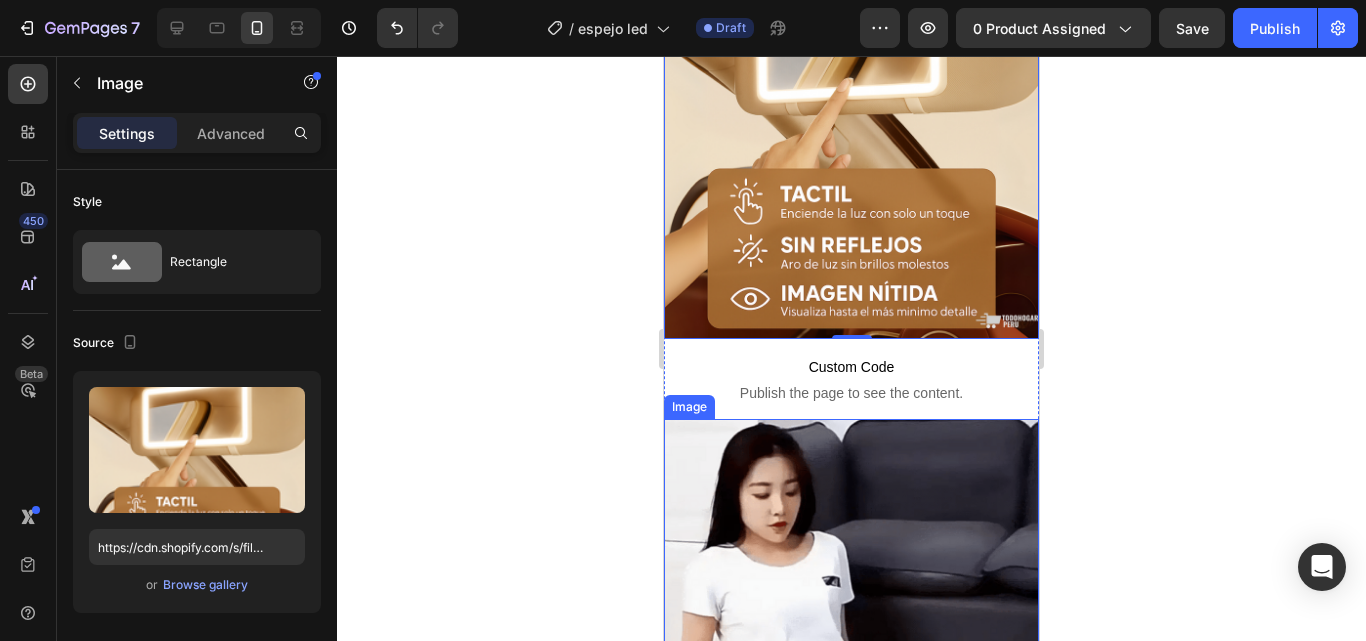 scroll, scrollTop: 900, scrollLeft: 0, axis: vertical 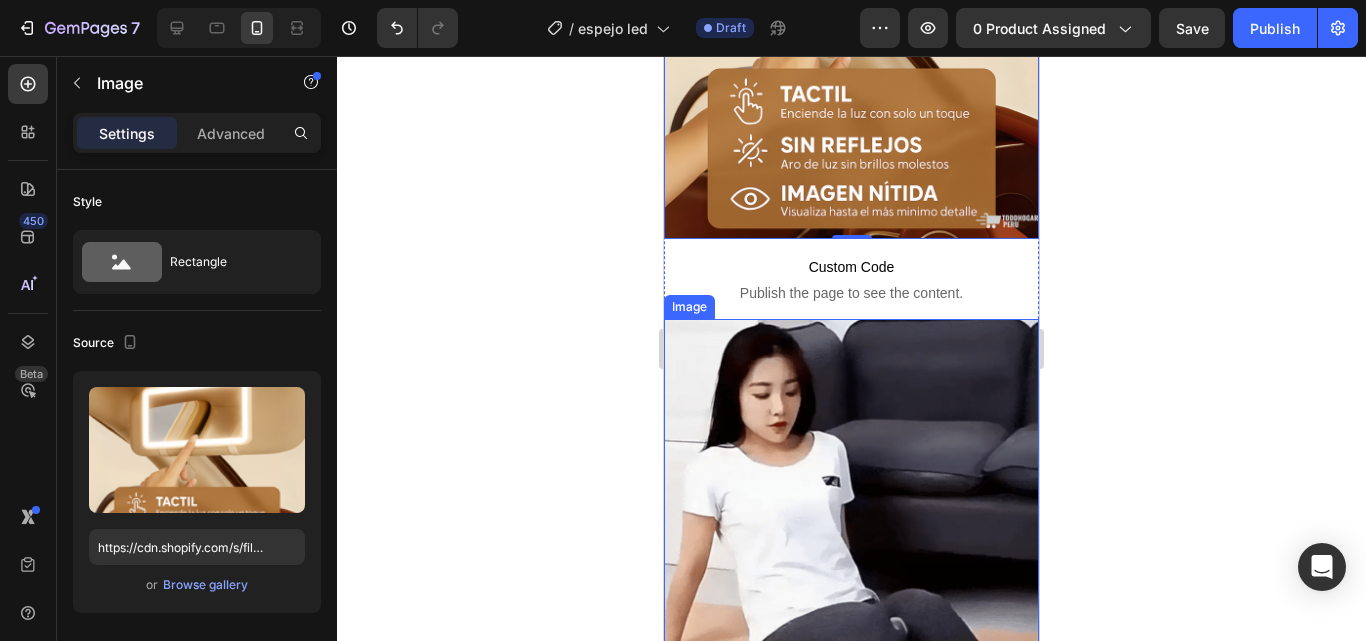 click at bounding box center [851, 506] 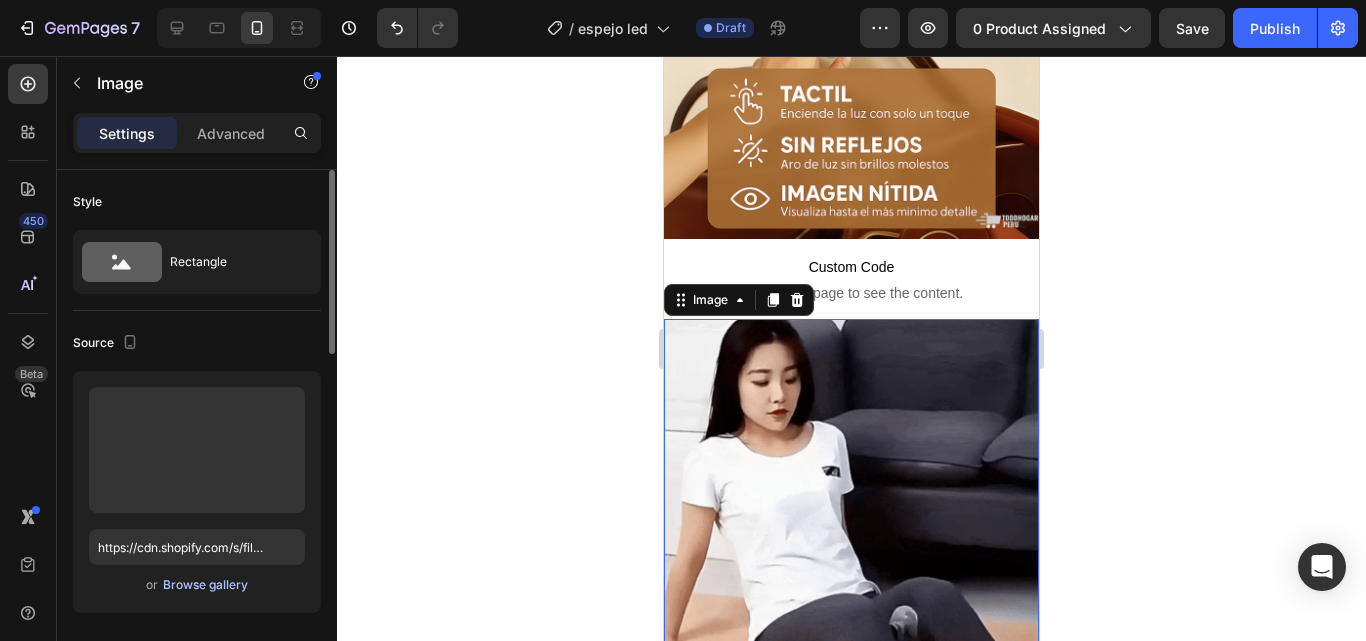 click on "Browse gallery" at bounding box center [205, 585] 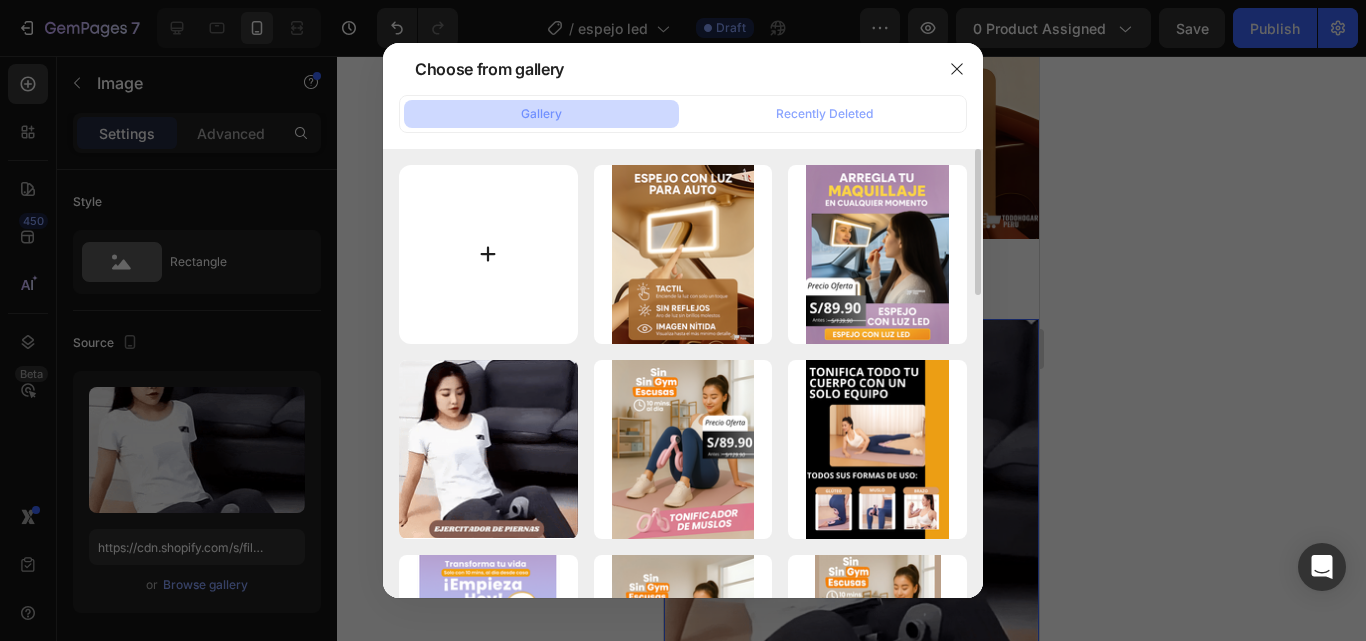click at bounding box center (488, 254) 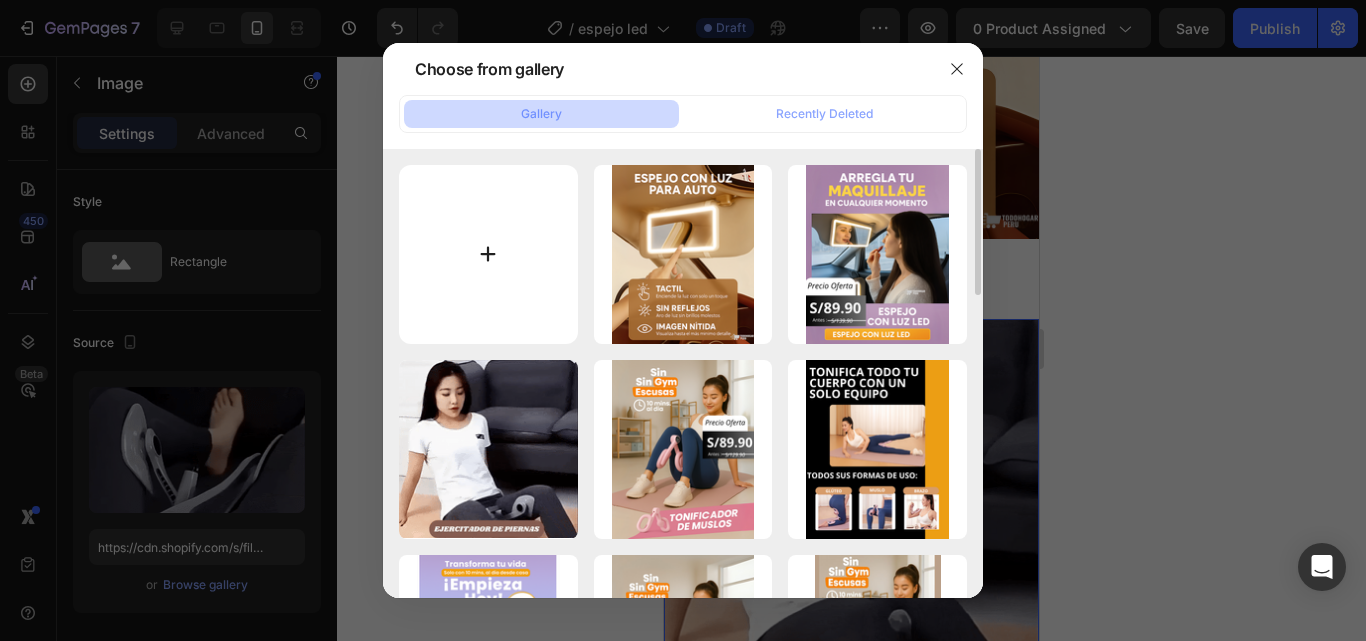 type on "C:\fakepath\0625_1_1_600x.webp" 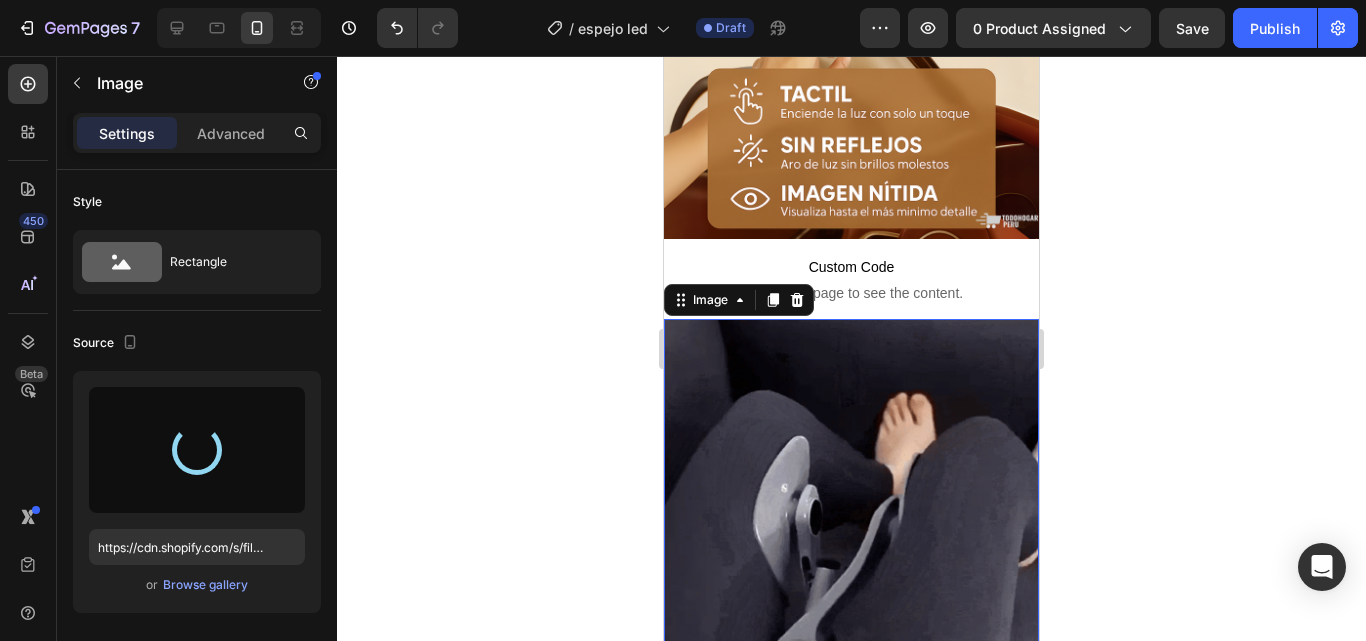 type on "https://cdn.shopify.com/s/files/1/0709/5684/3181/files/gempages_571545562990511256-99e24c97-6409-46ef-b5e1-7f79d7c4b200.webp" 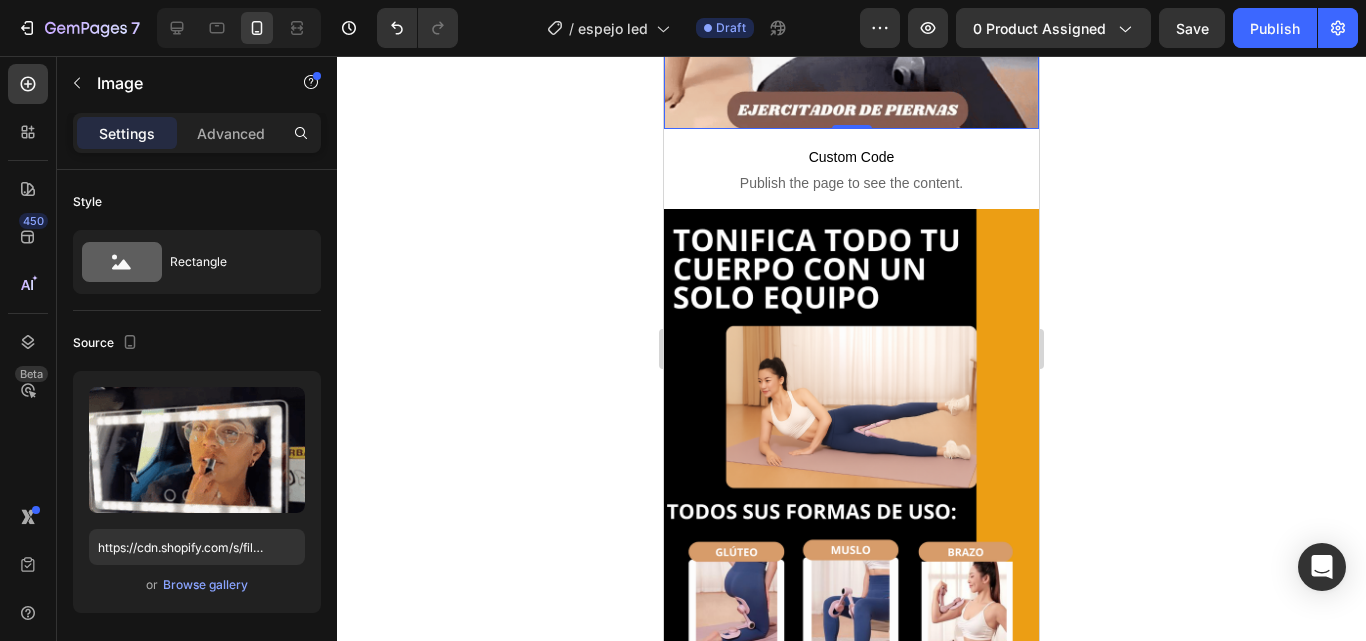 scroll, scrollTop: 1500, scrollLeft: 0, axis: vertical 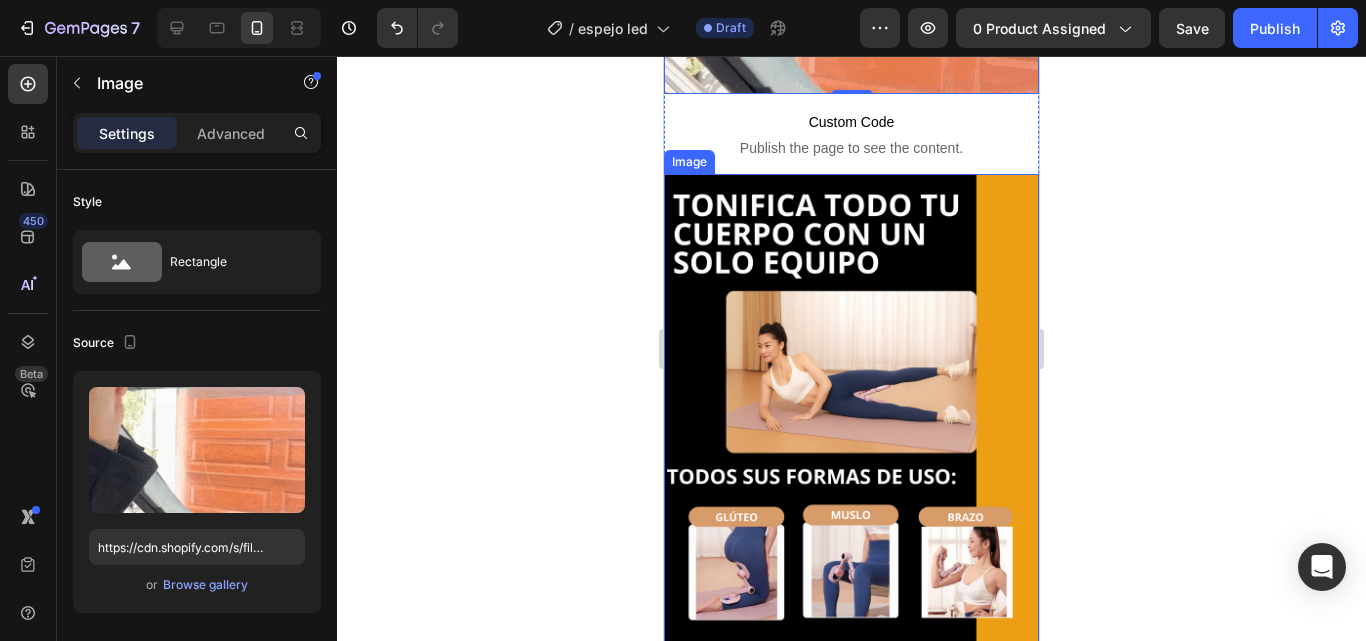 click at bounding box center [851, 408] 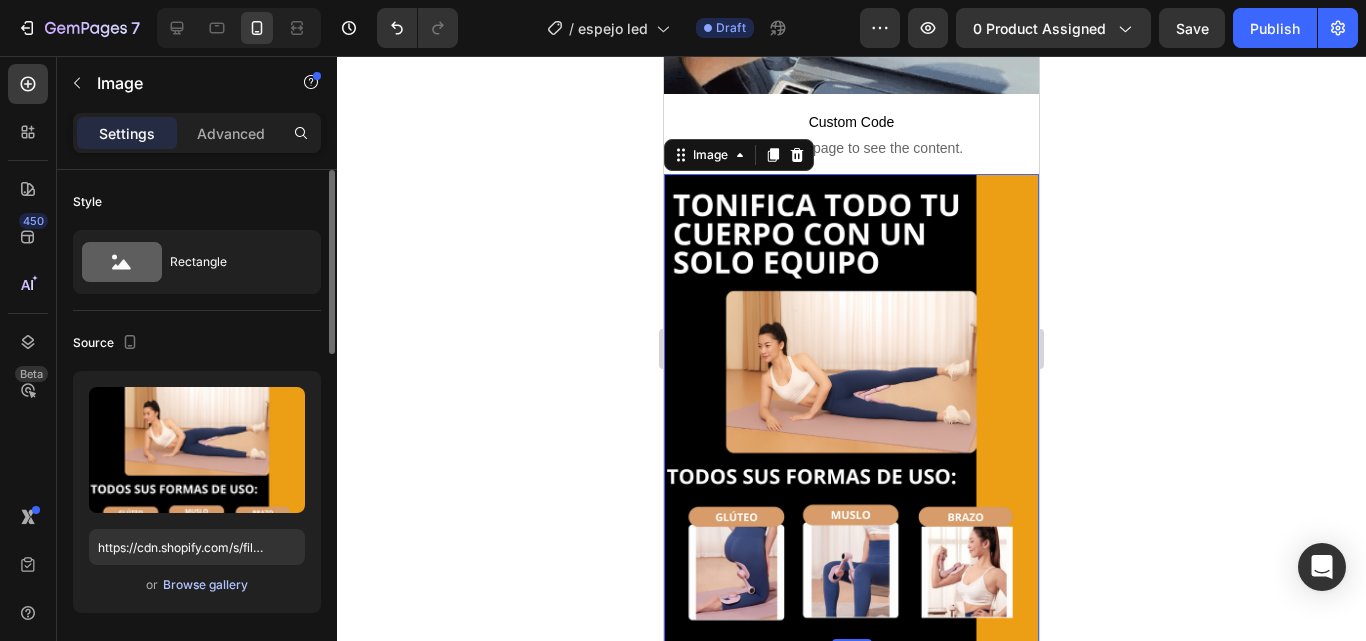 click on "Browse gallery" at bounding box center (205, 585) 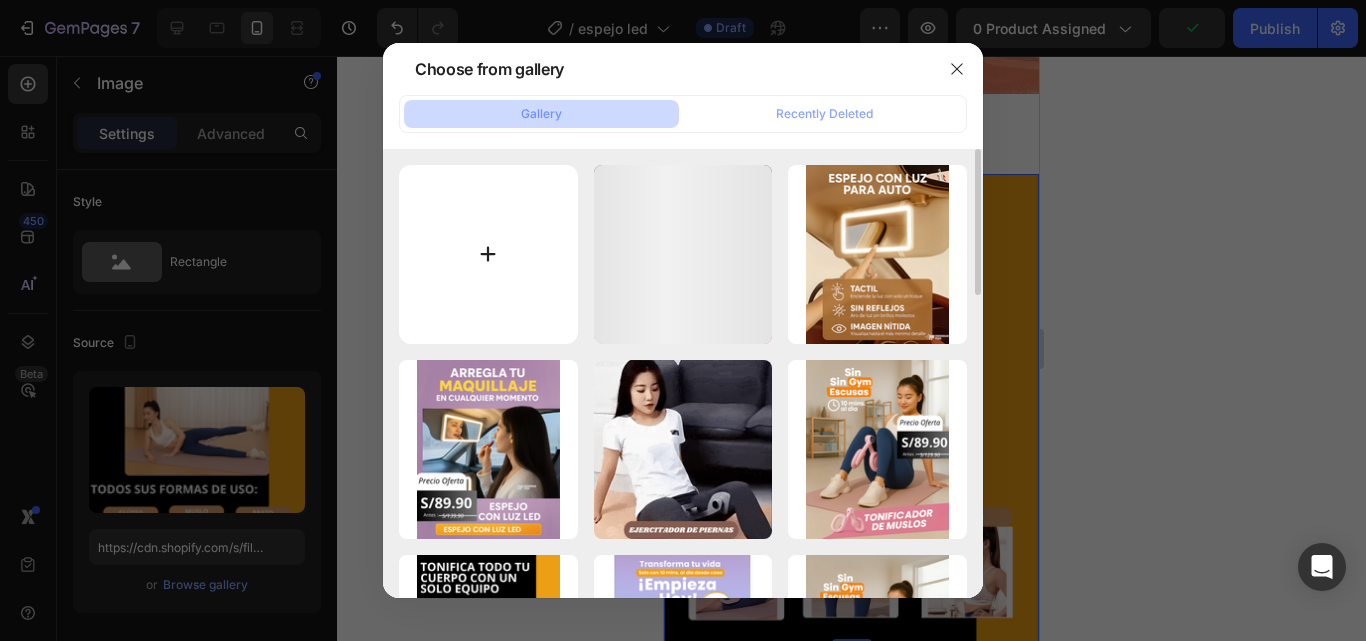 click at bounding box center [488, 254] 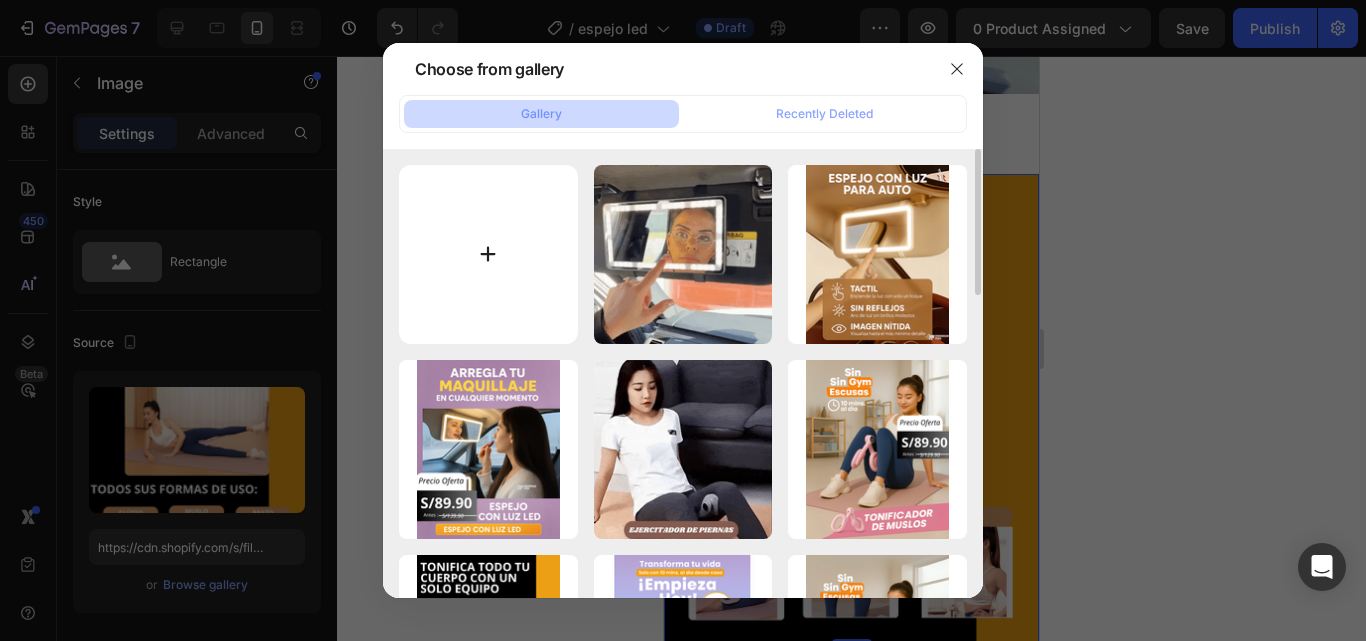 type on "C:\fakepath\3.png" 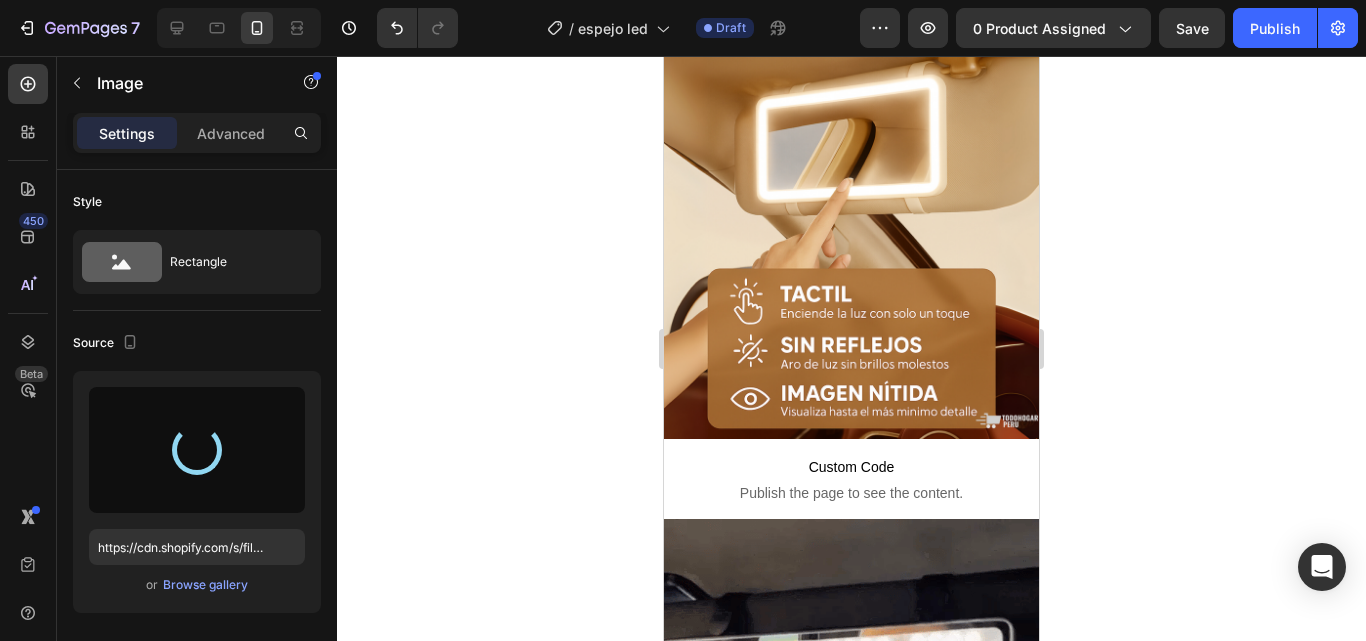 type on "https://cdn.shopify.com/s/files/1/0709/5684/3181/files/gempages_571545562990511256-e8504c19-55c4-4301-b06d-99fe9b1929da.png" 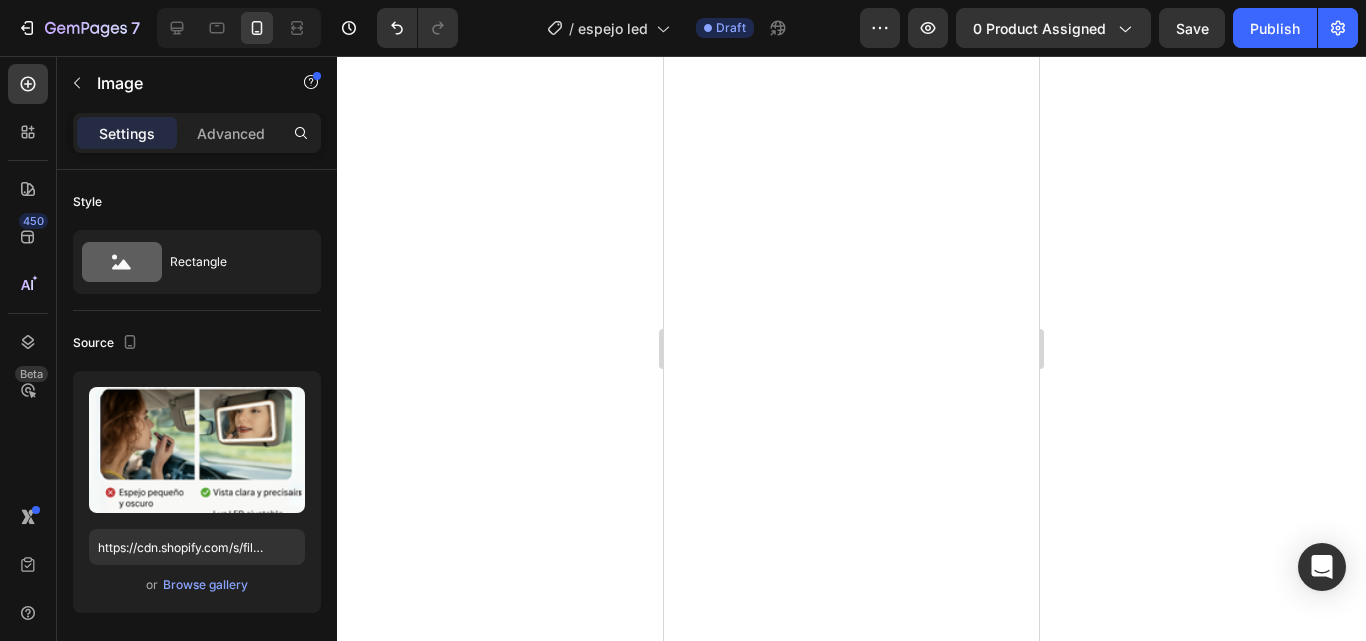 scroll, scrollTop: 1985, scrollLeft: 0, axis: vertical 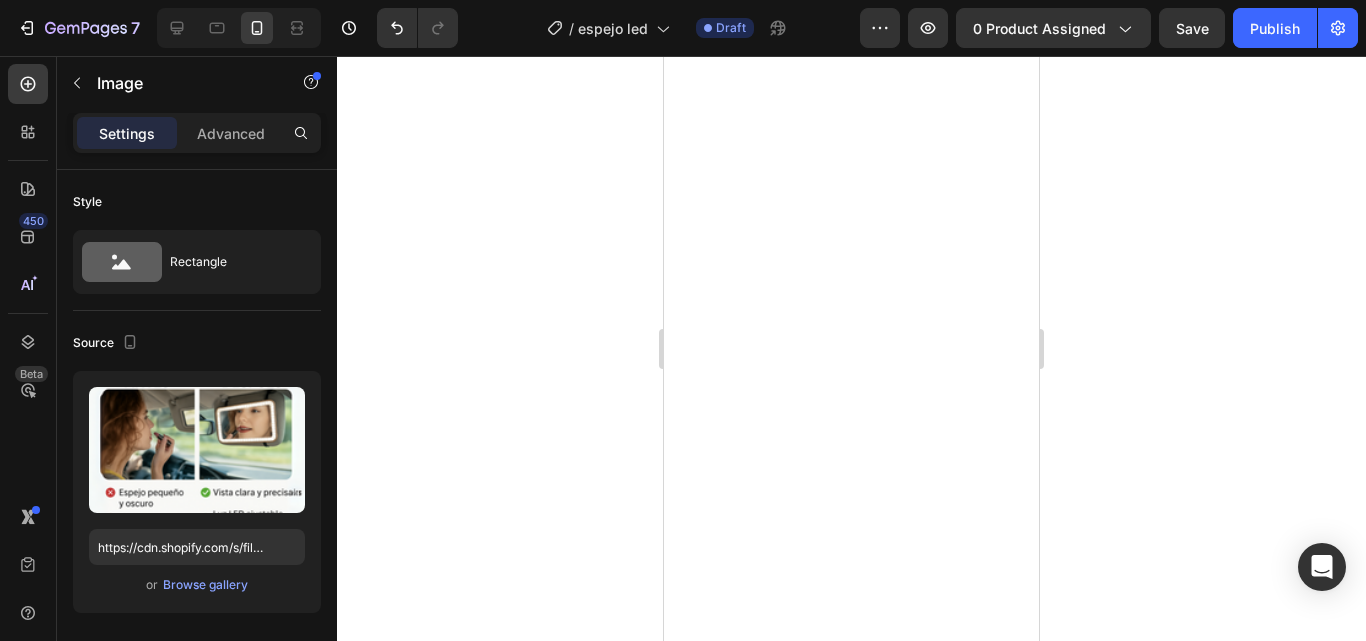 click at bounding box center [851, -231] 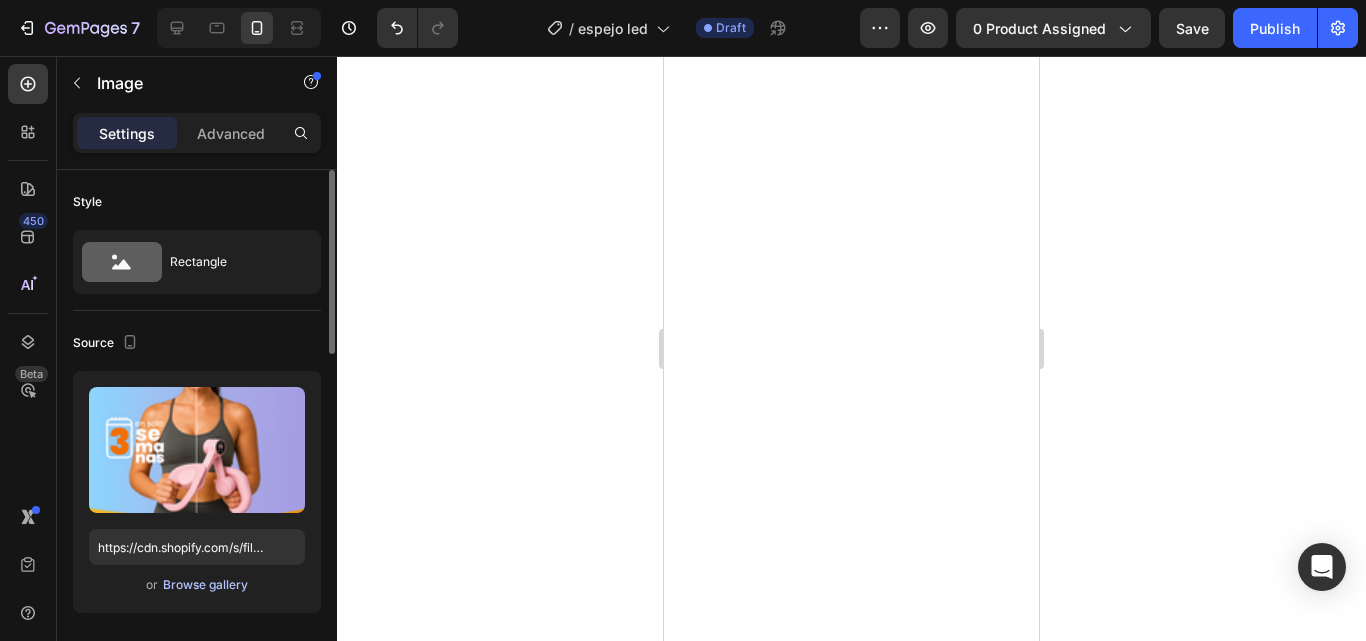 click on "Browse gallery" at bounding box center [205, 585] 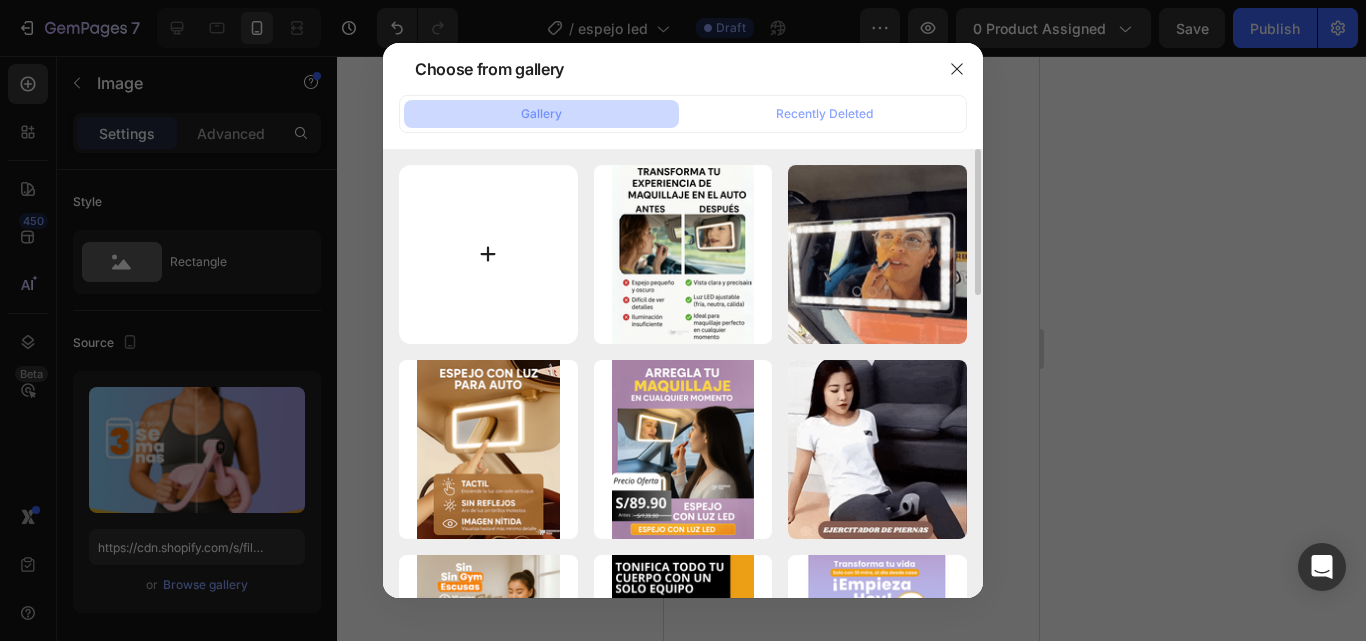 click at bounding box center [488, 254] 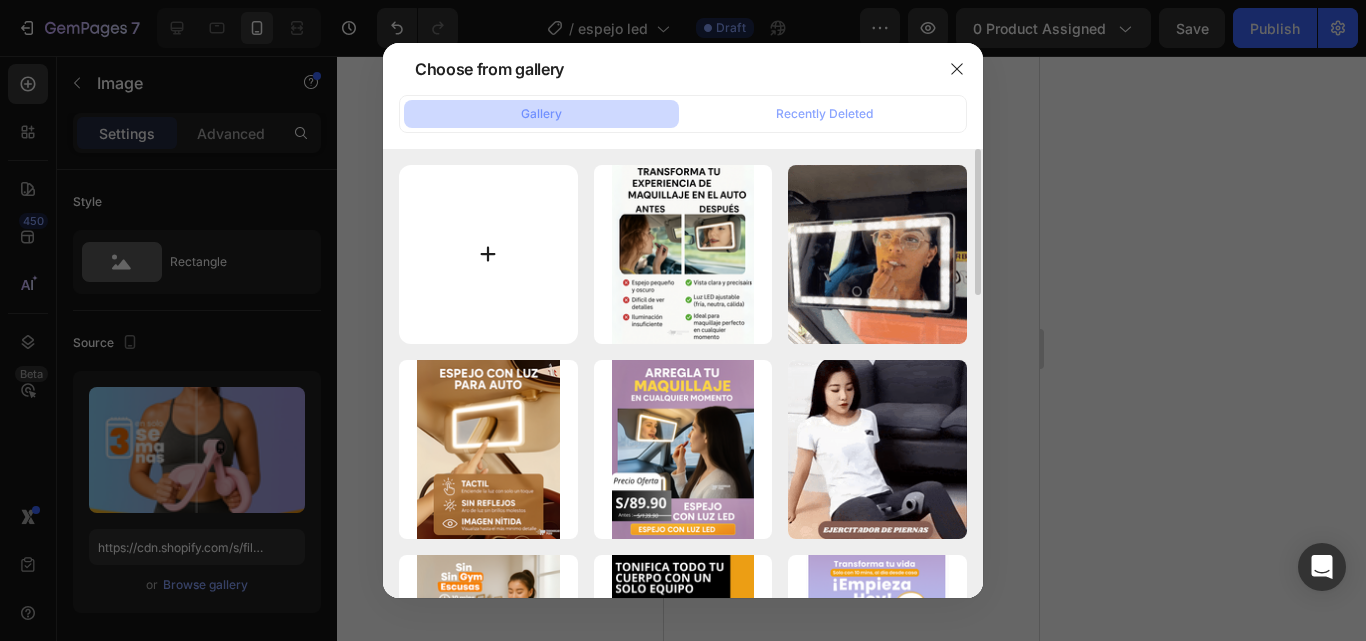 type on "C:\fakepath\4.png" 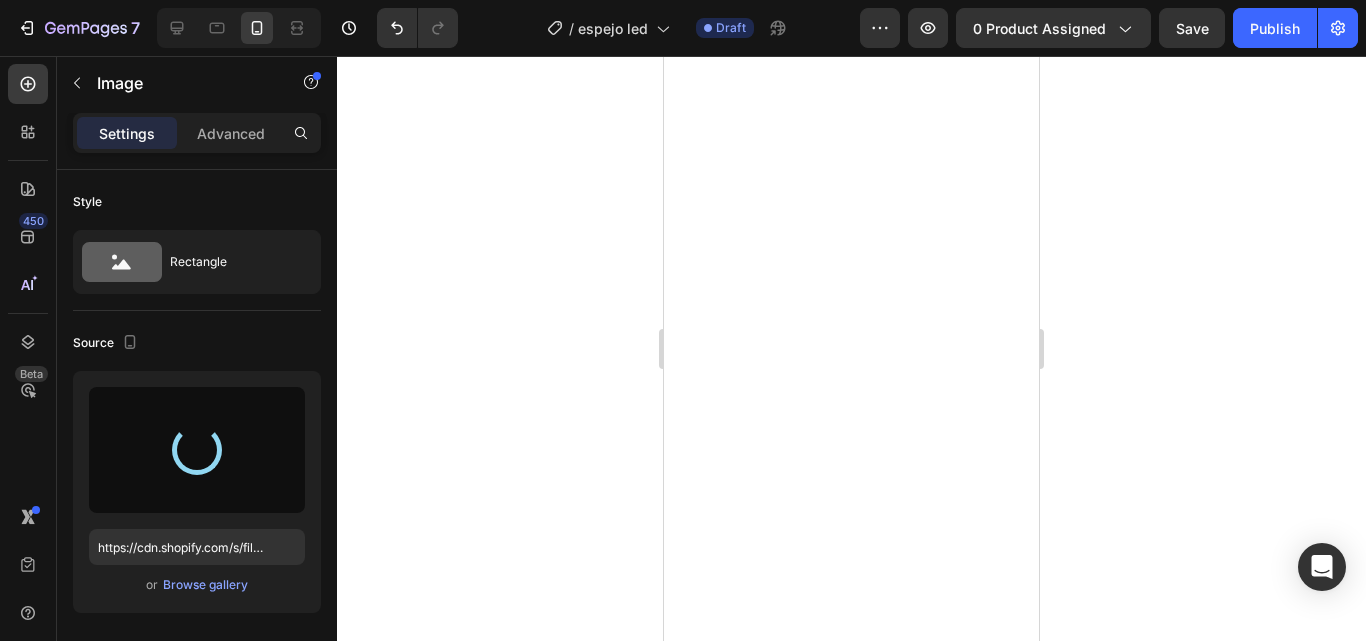 type on "https://cdn.shopify.com/s/files/1/0709/5684/3181/files/gempages_571545562990511256-4acdc959-0ebe-4795-a79e-bee4603641ce.png" 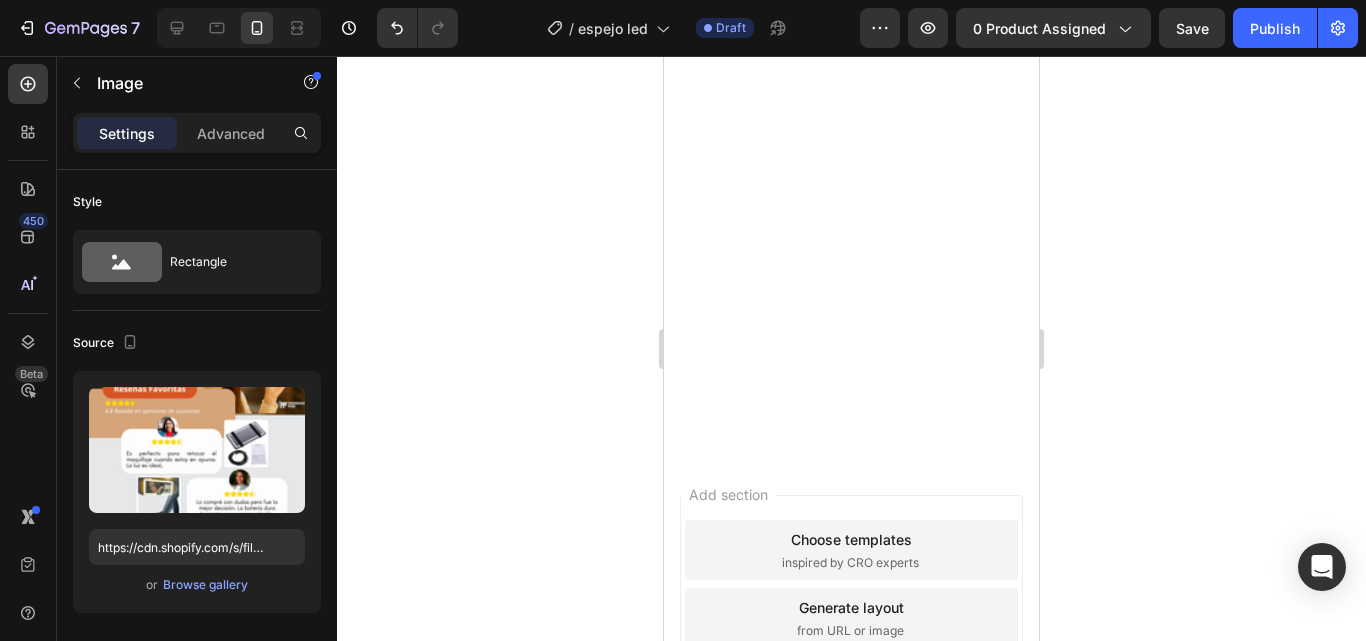 scroll, scrollTop: 2585, scrollLeft: 0, axis: vertical 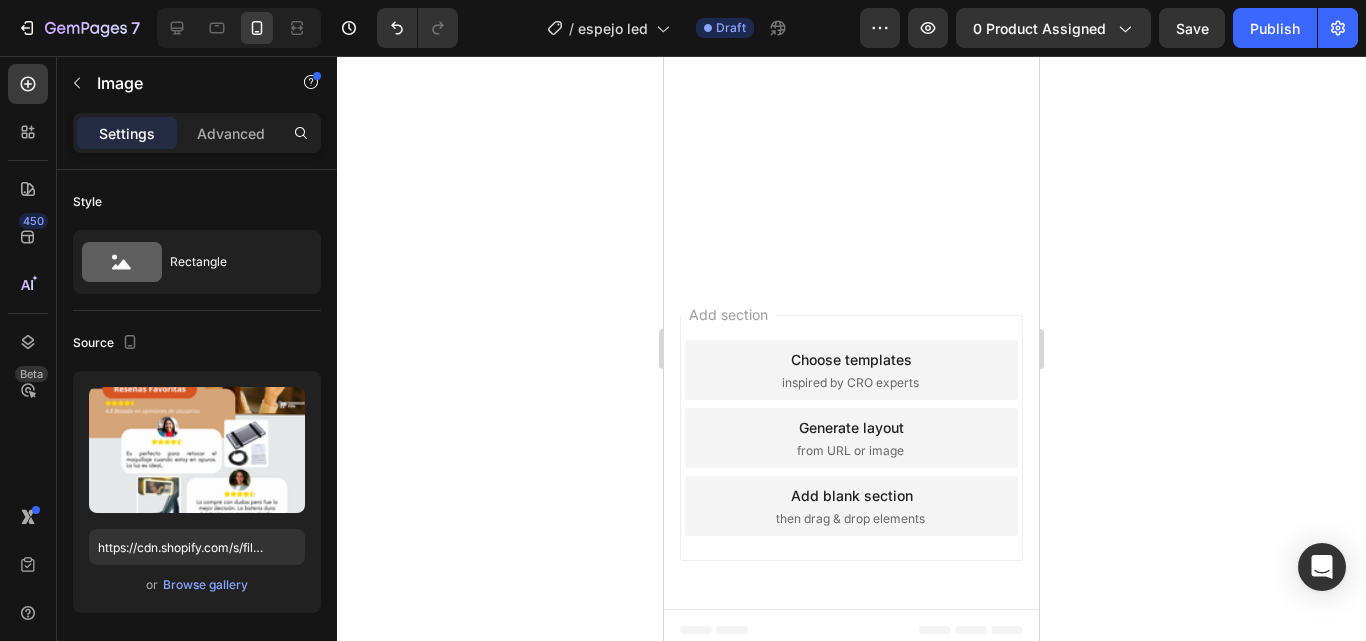click at bounding box center [851, -335] 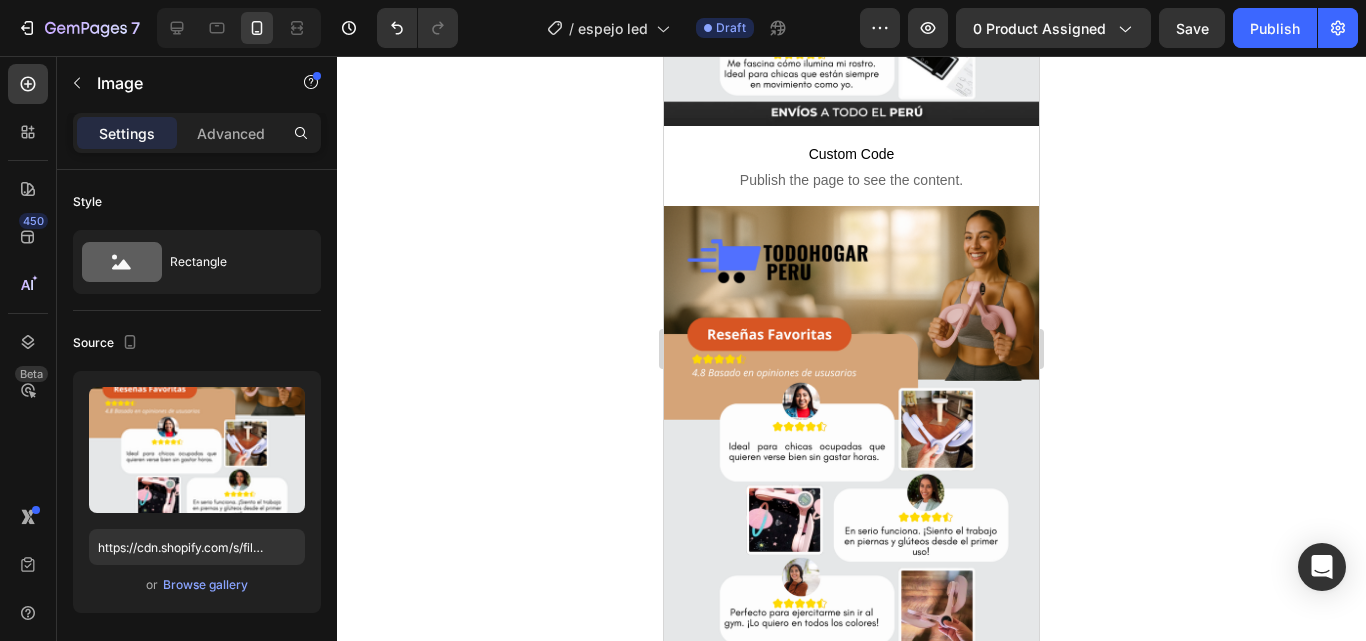 scroll, scrollTop: 2485, scrollLeft: 0, axis: vertical 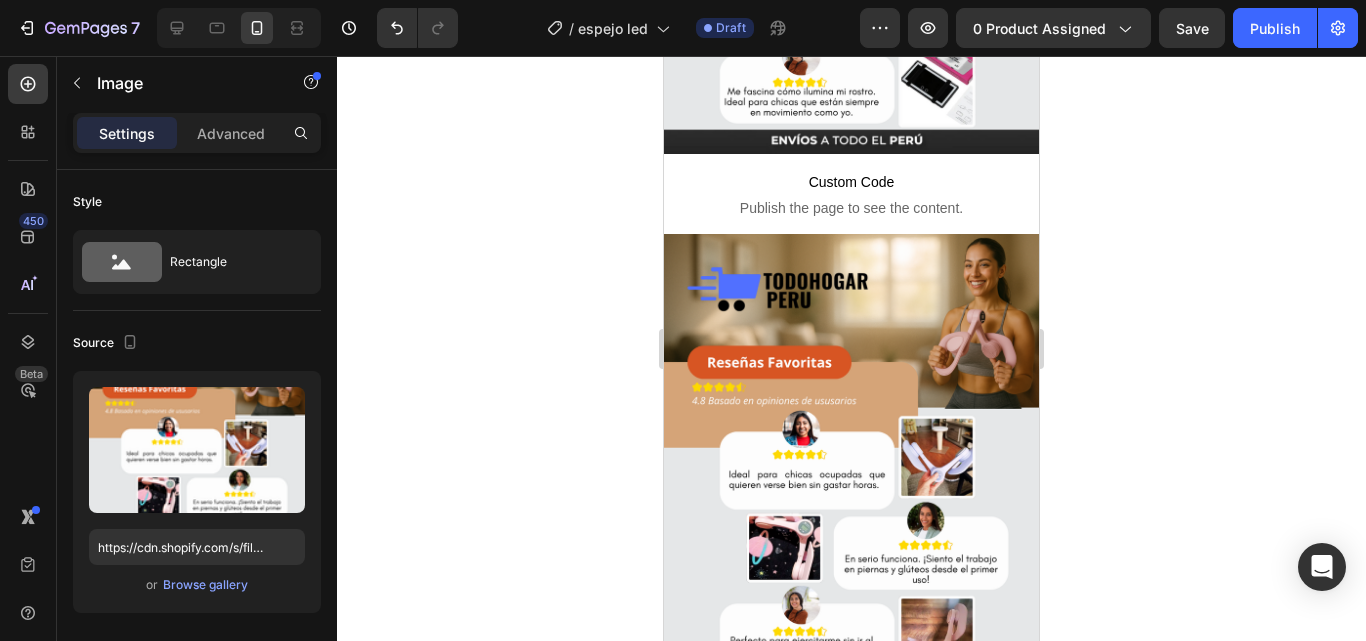 click at bounding box center [851, 468] 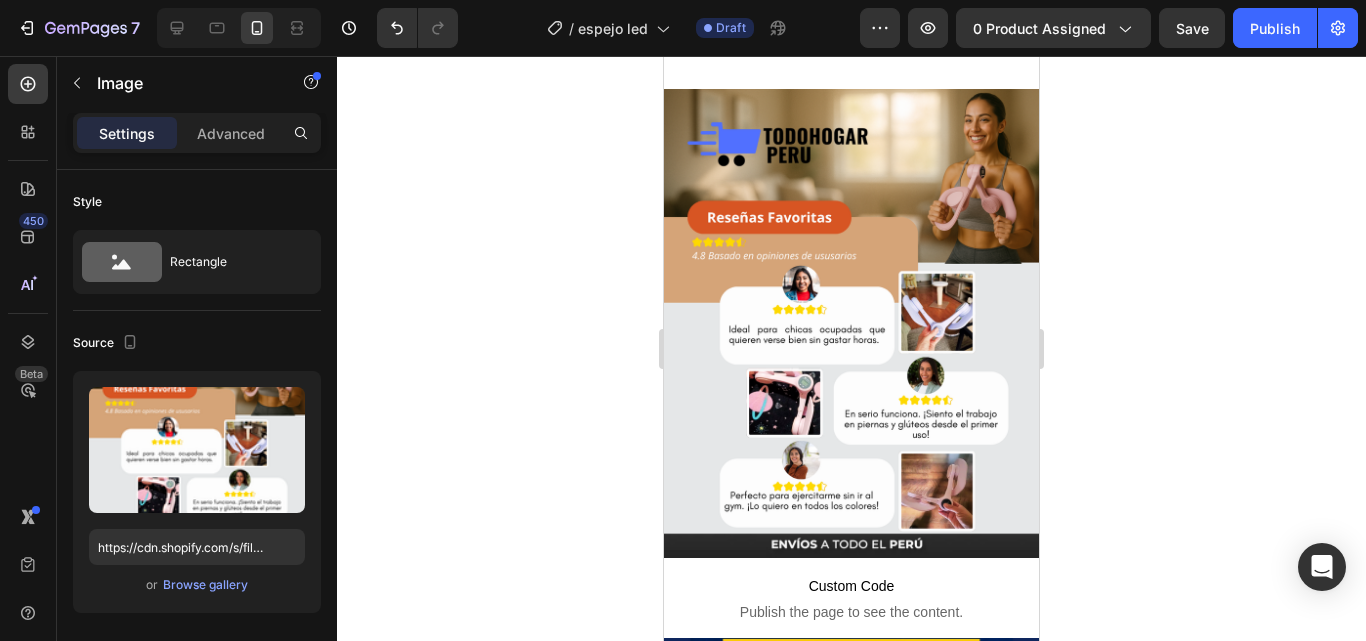 scroll, scrollTop: 2785, scrollLeft: 0, axis: vertical 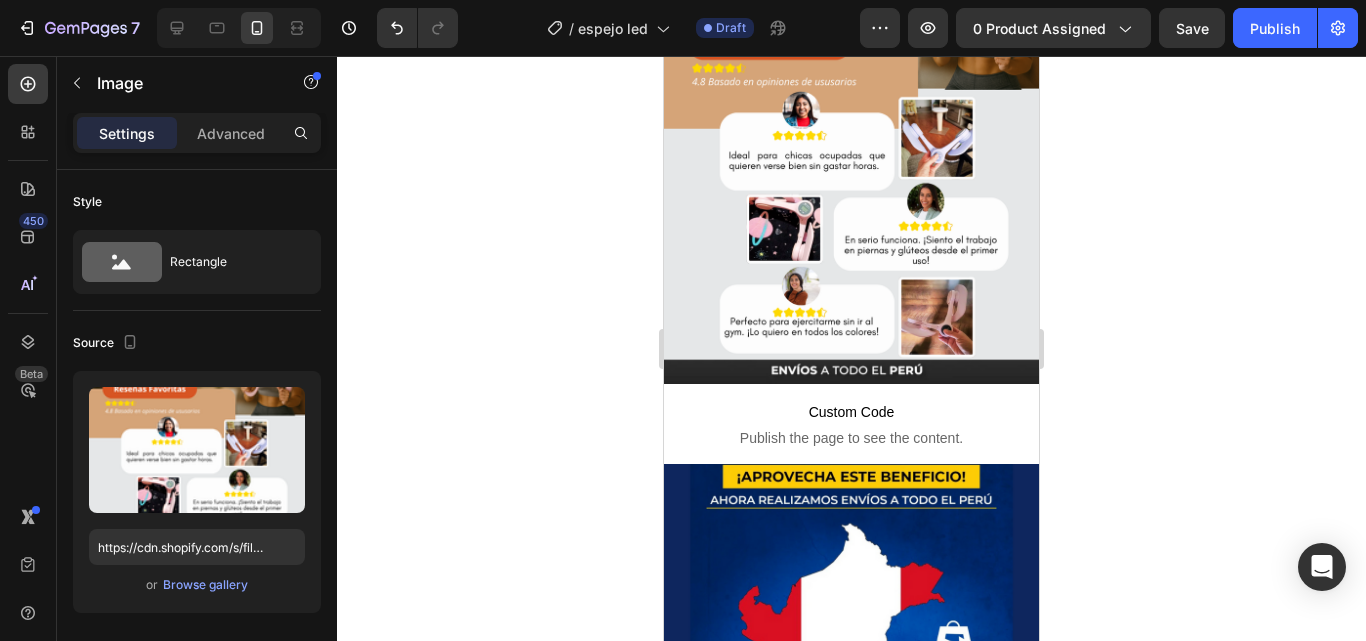 click at bounding box center [851, 149] 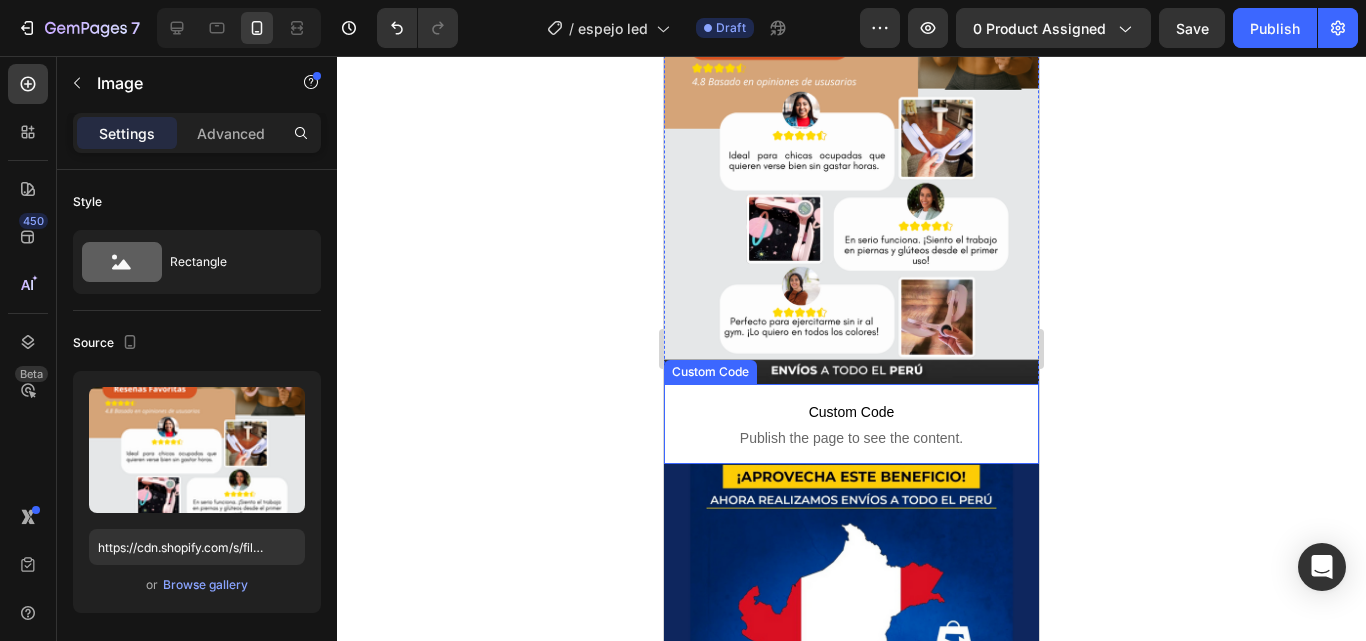 click on "Publish the page to see the content." at bounding box center (851, 438) 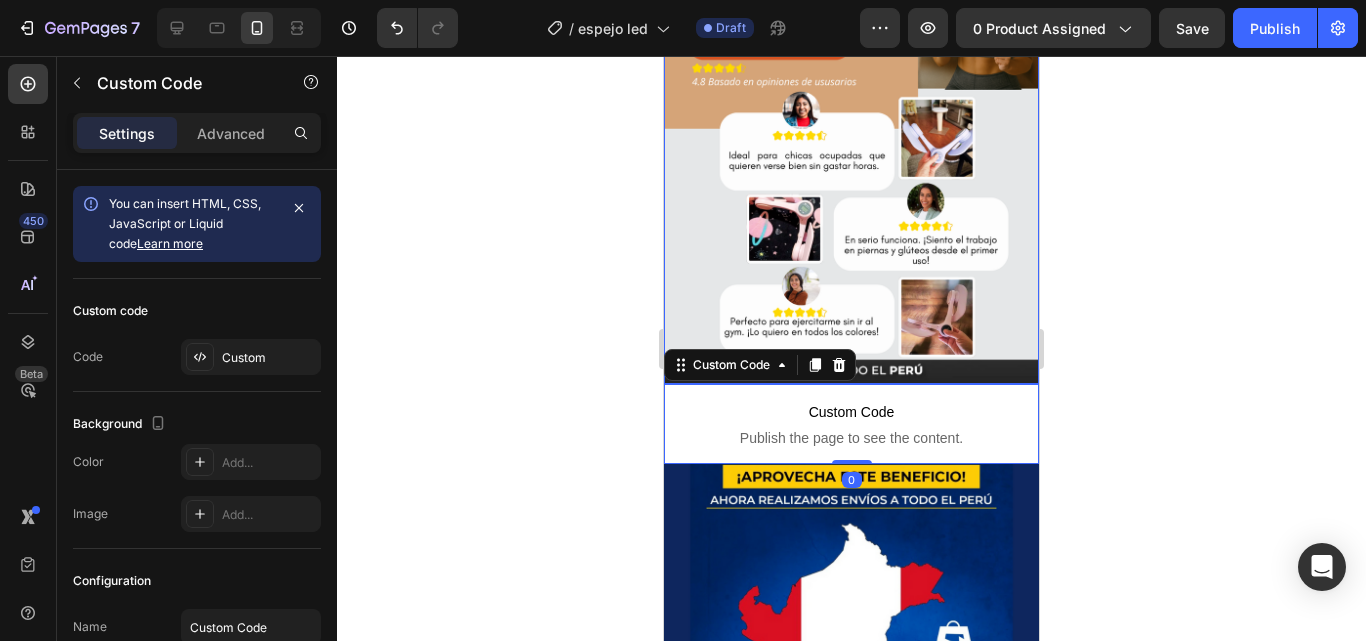 click at bounding box center [851, 149] 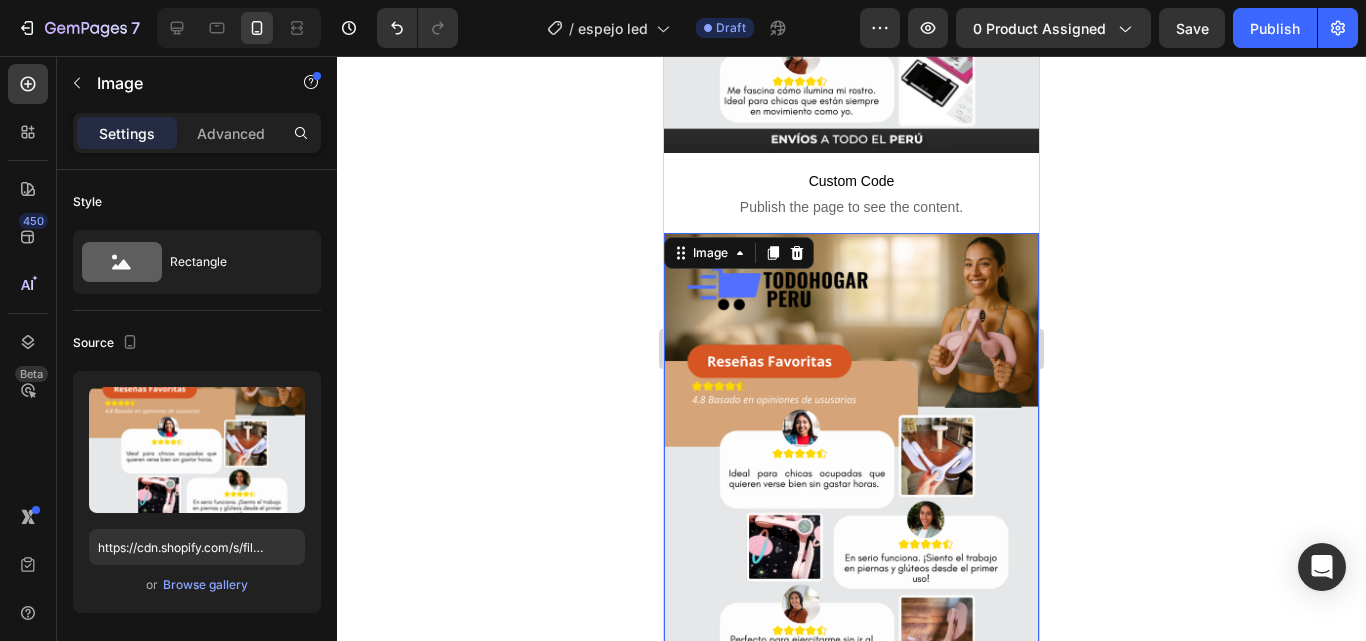 scroll, scrollTop: 2485, scrollLeft: 0, axis: vertical 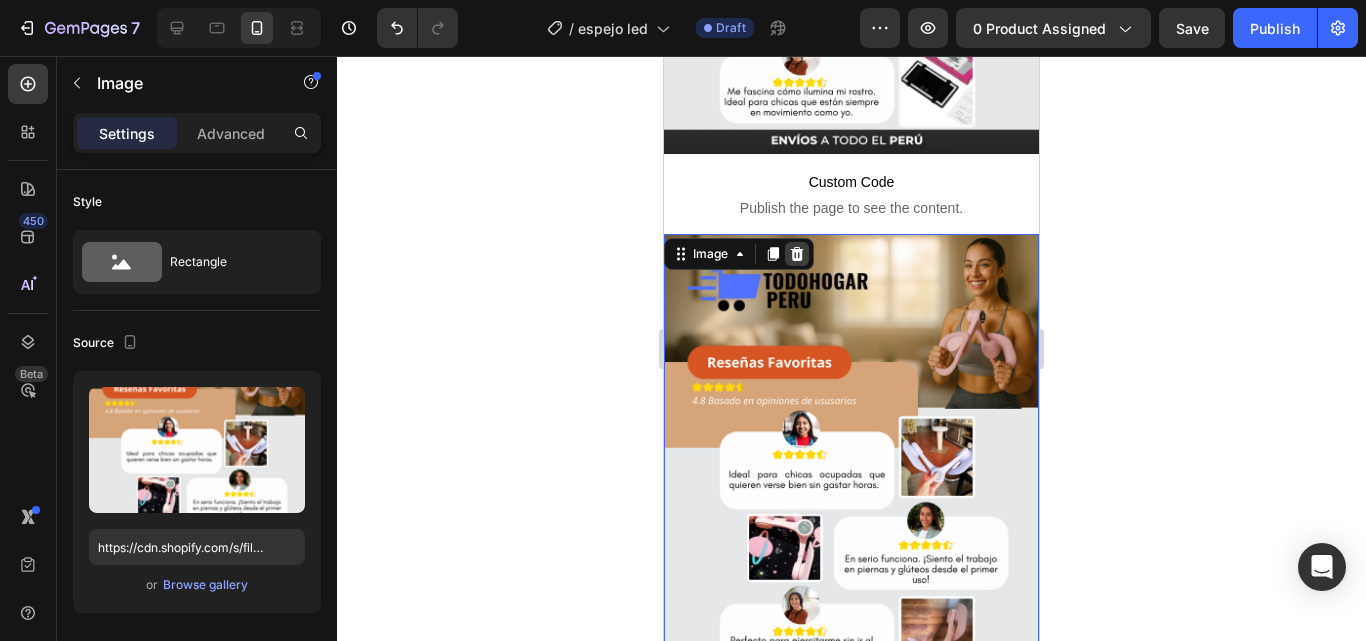 click at bounding box center (797, 254) 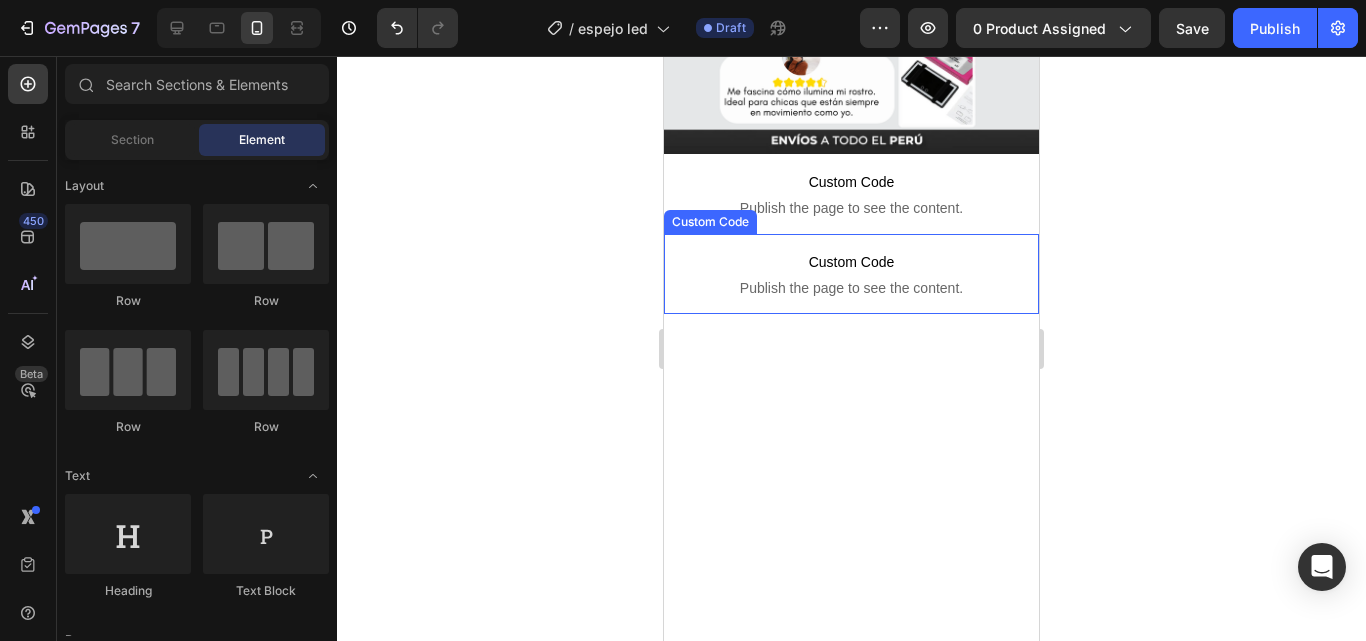 click on "Publish the page to see the content." at bounding box center [851, 288] 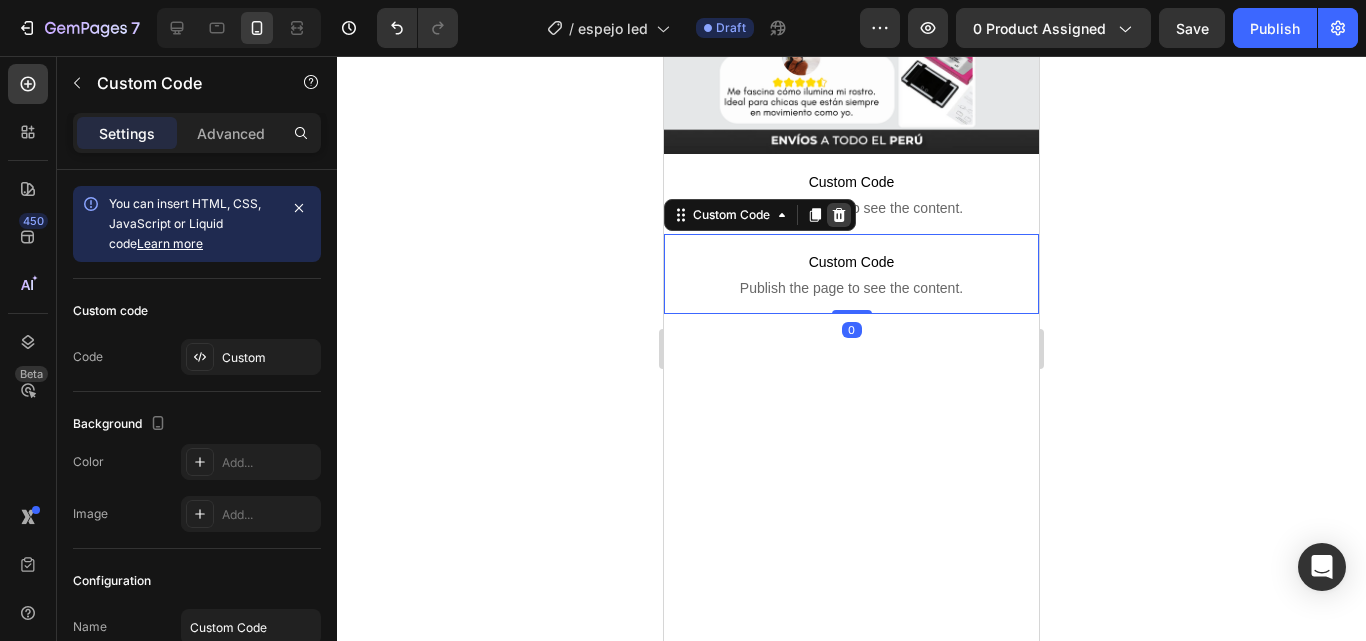 click 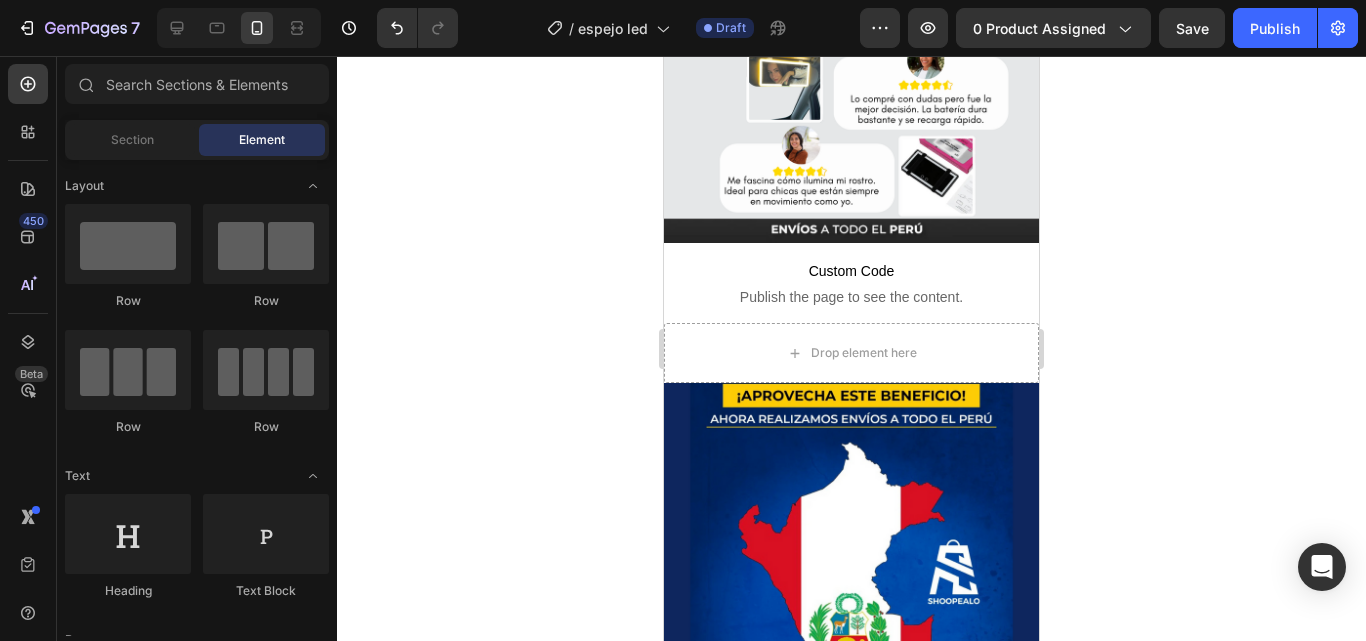 scroll, scrollTop: 2375, scrollLeft: 0, axis: vertical 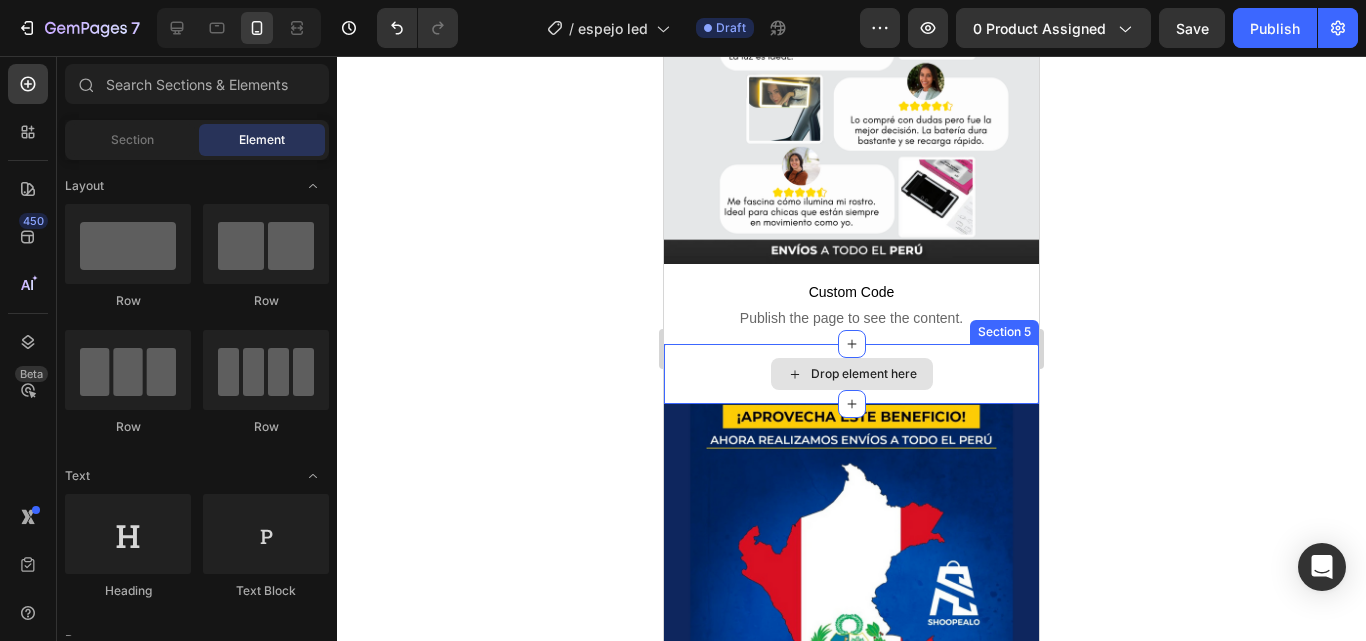 click on "Drop element here" at bounding box center (864, 374) 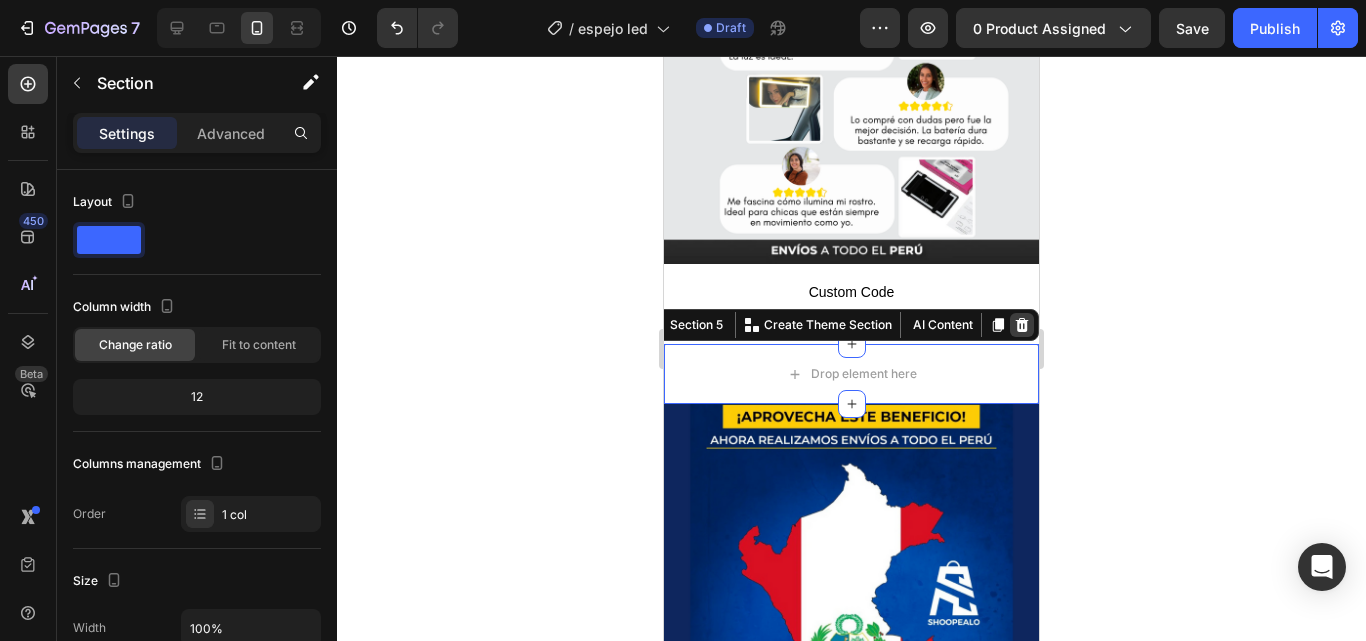 click 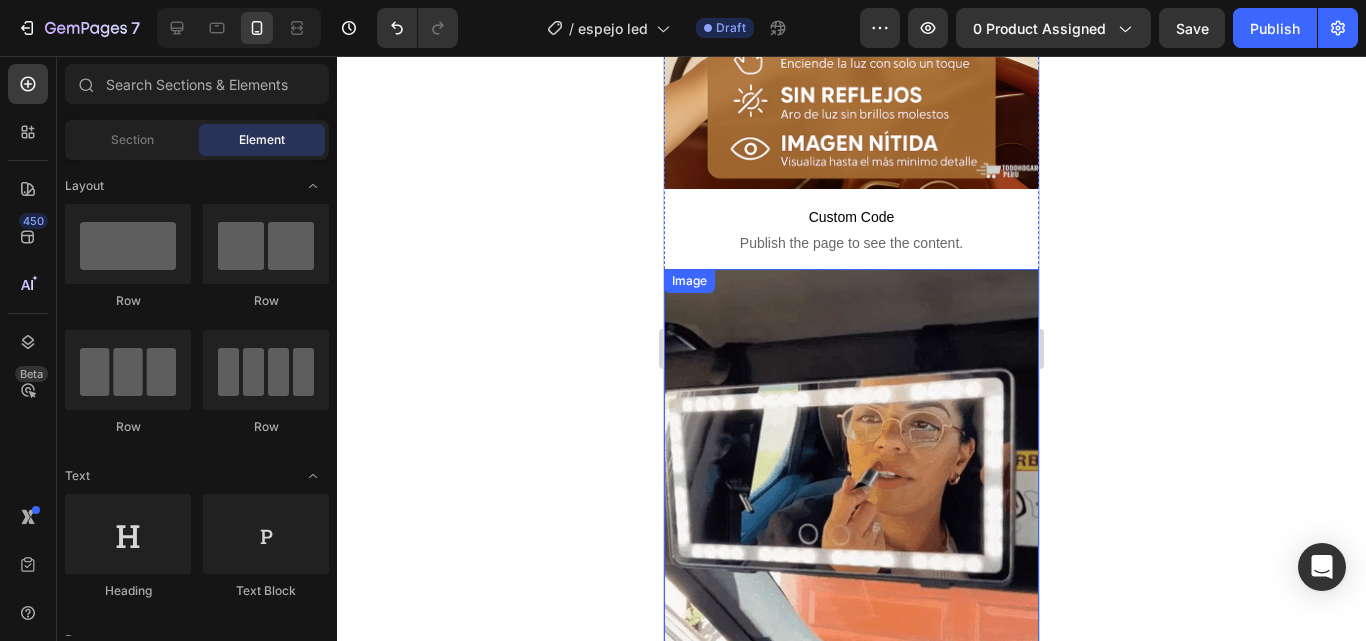 scroll, scrollTop: 0, scrollLeft: 0, axis: both 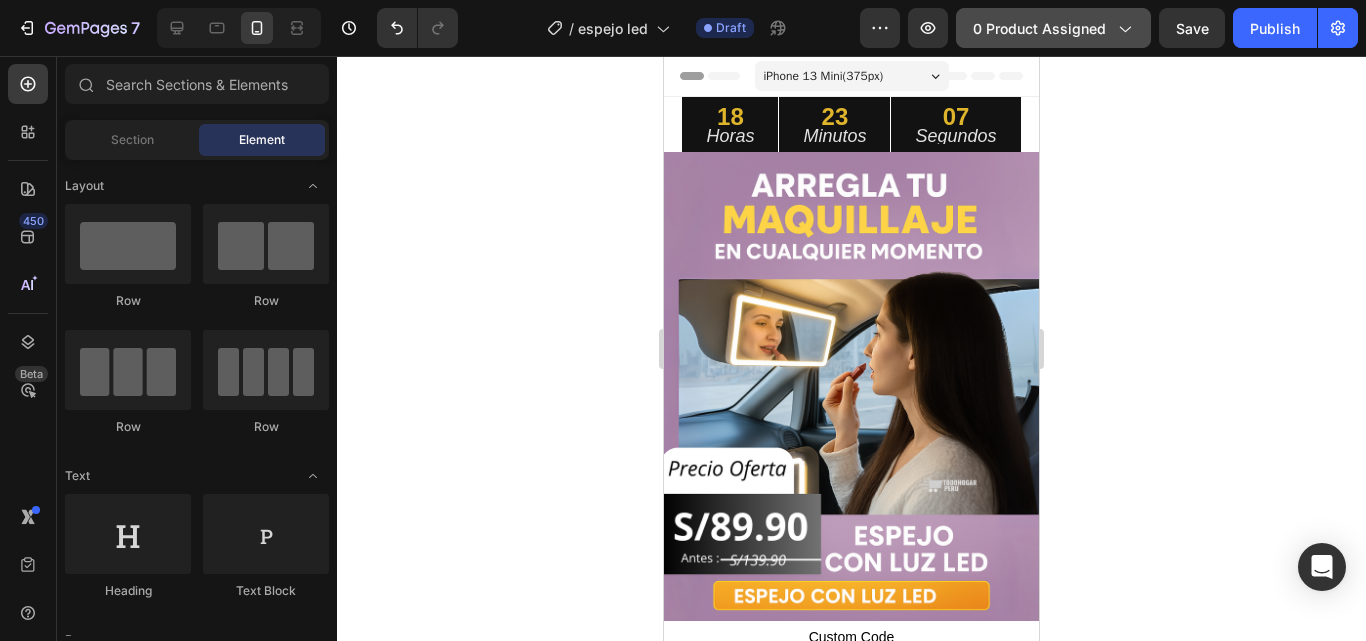 click on "0 product assigned" 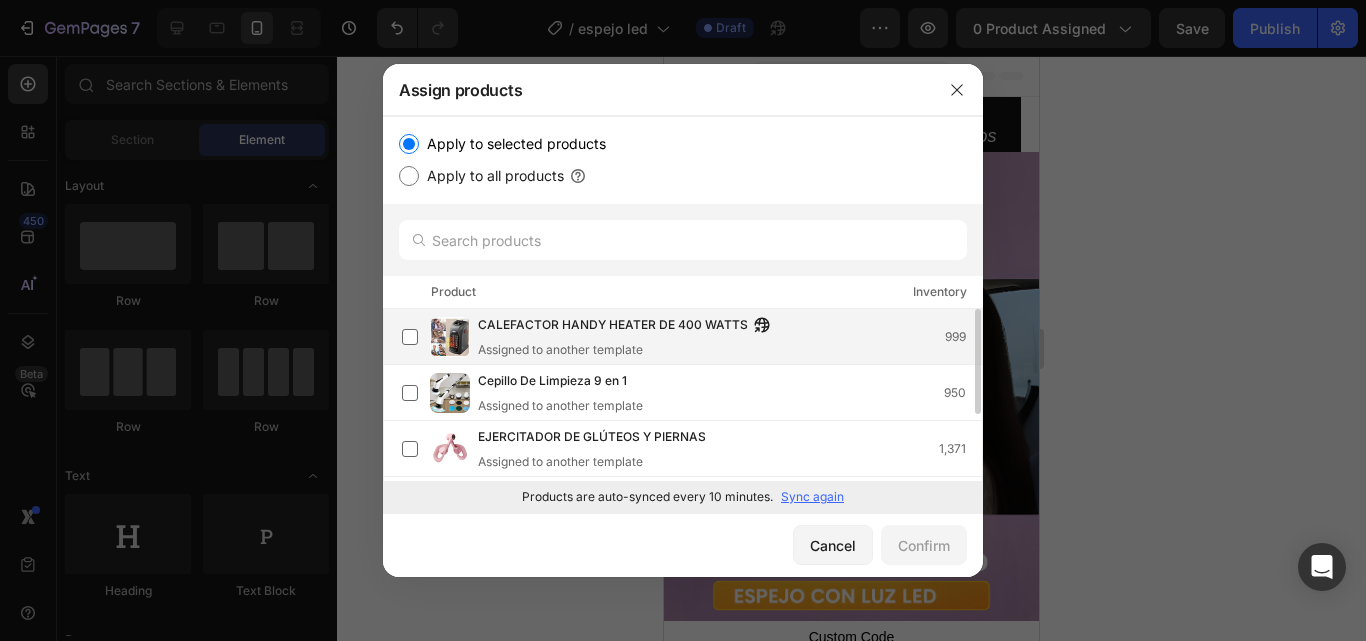 scroll, scrollTop: 0, scrollLeft: 0, axis: both 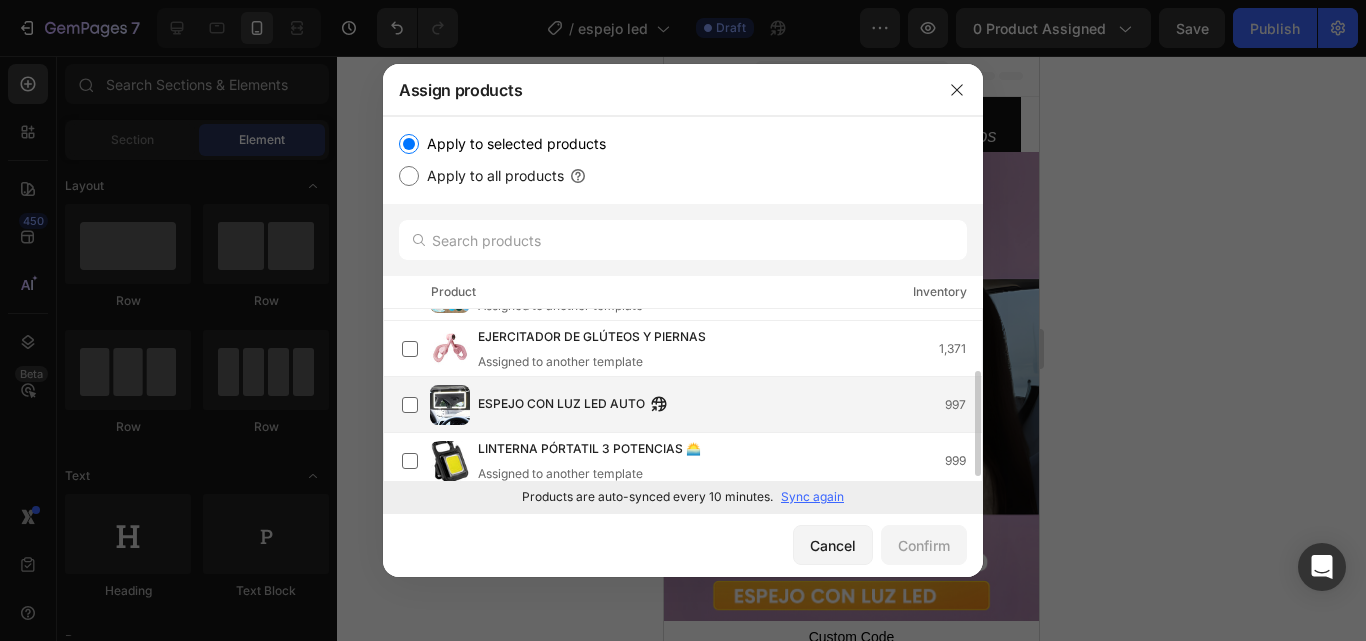click on "ESPEJO CON LUZ LED AUTO" at bounding box center (561, 405) 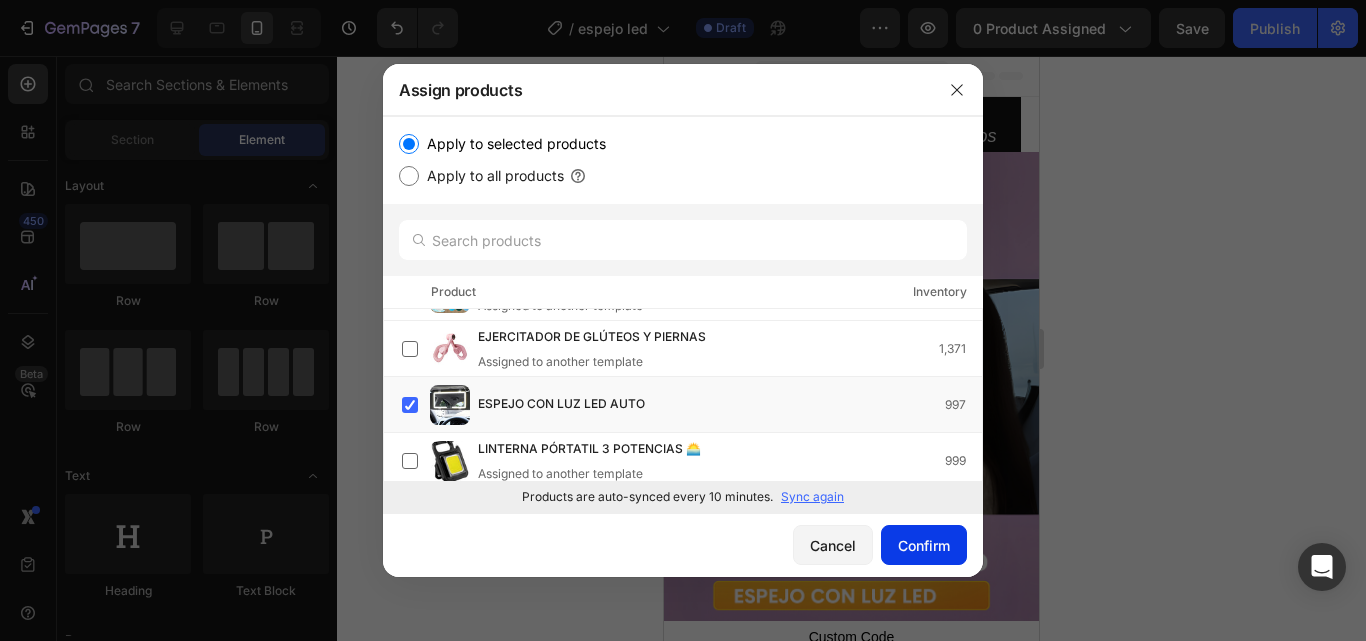 click on "Confirm" at bounding box center [924, 545] 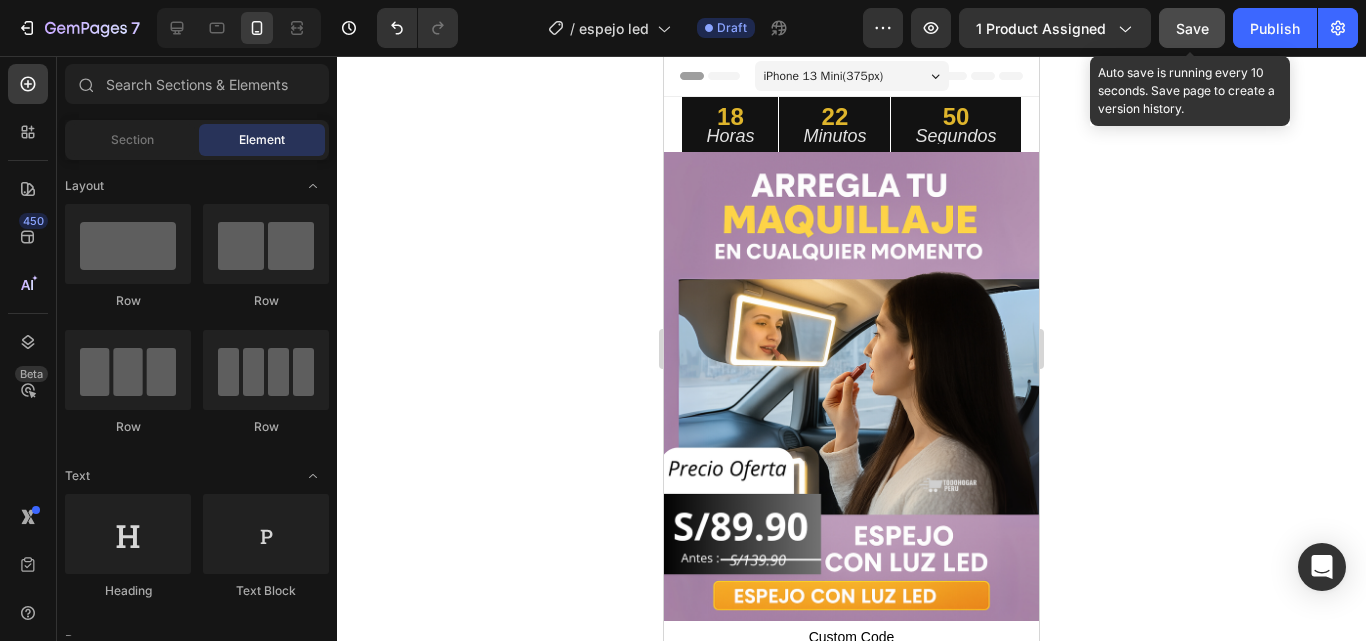 click on "Save" at bounding box center (1192, 28) 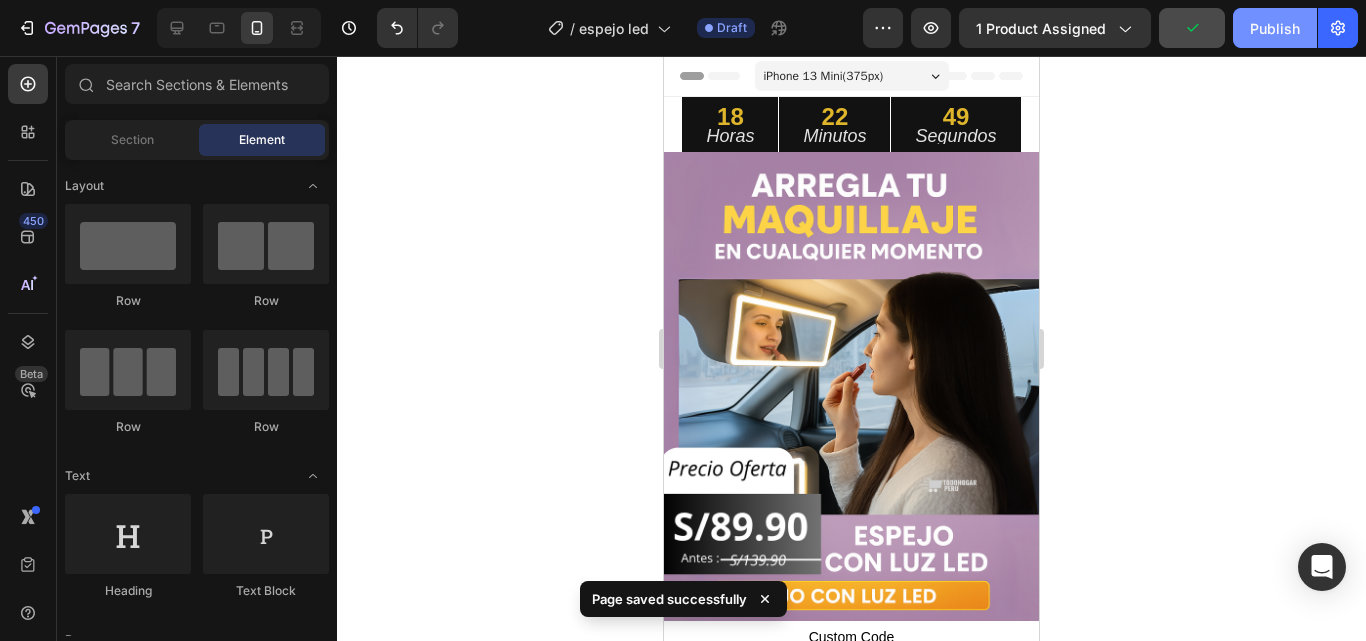 click on "Publish" at bounding box center [1275, 28] 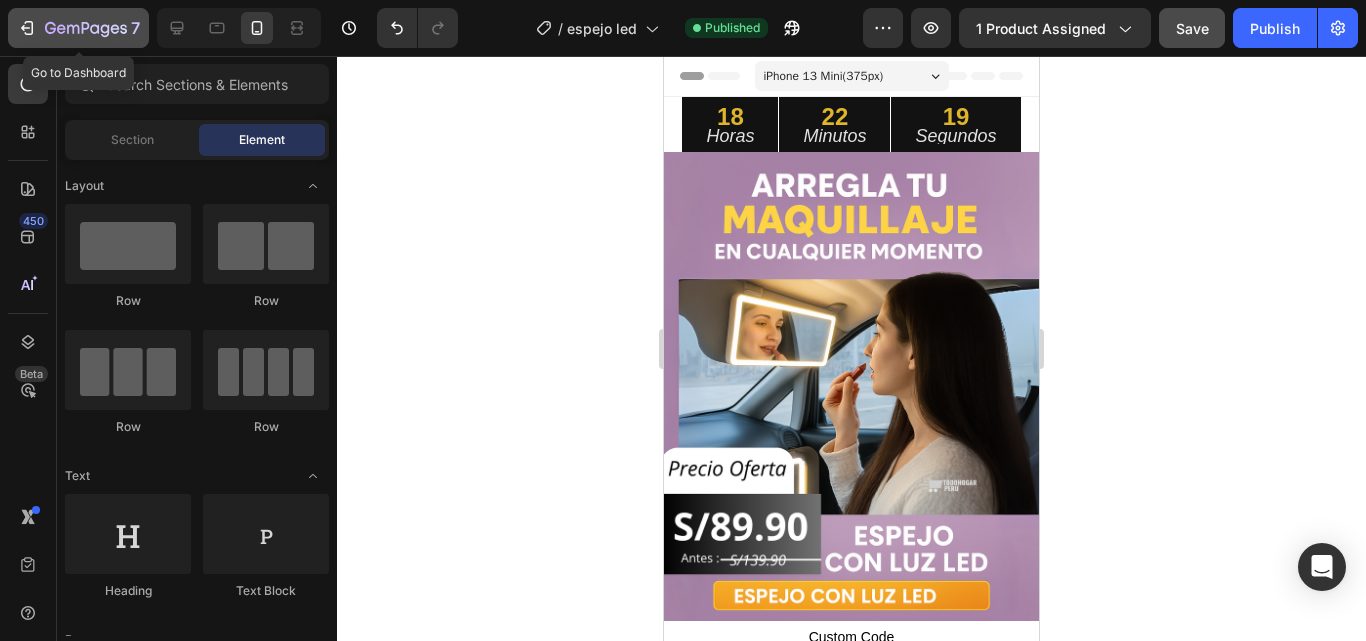 click 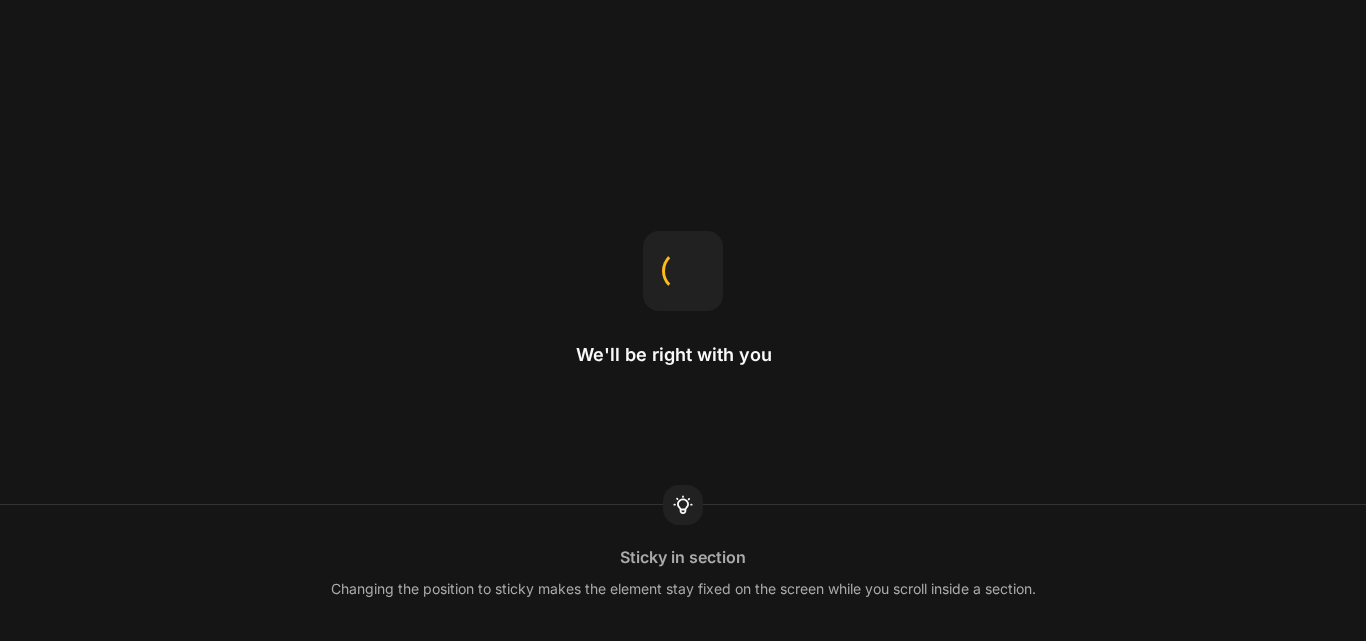 scroll, scrollTop: 0, scrollLeft: 0, axis: both 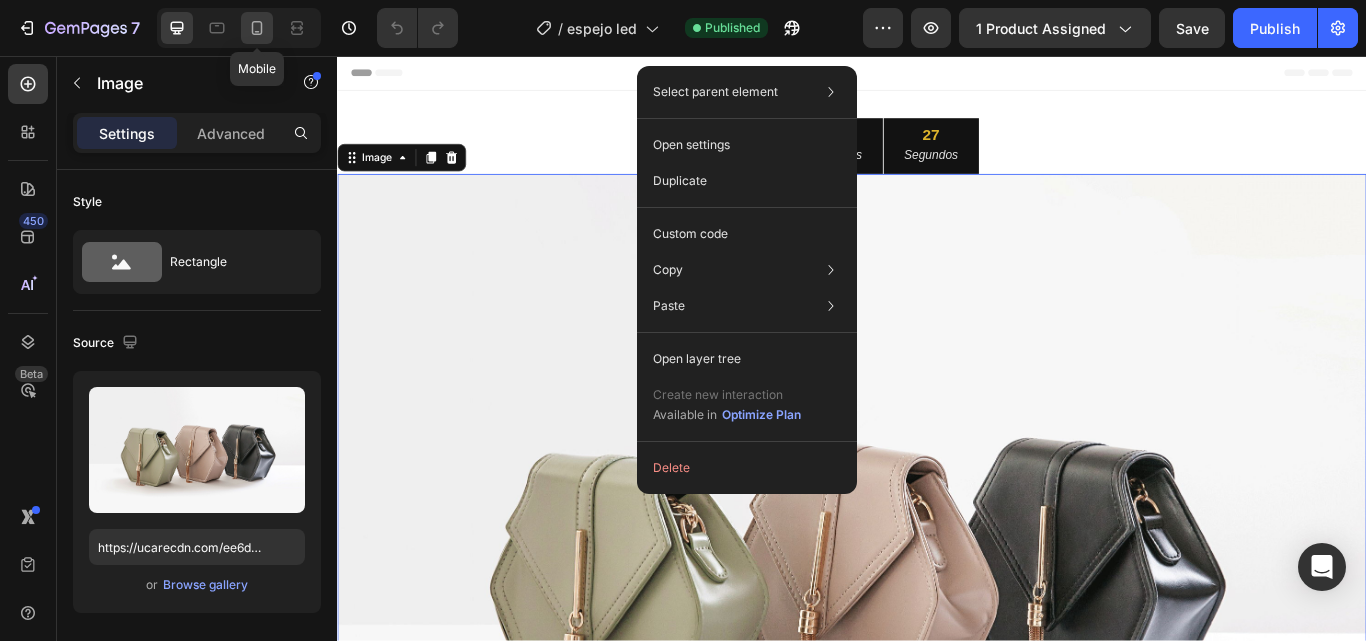 click 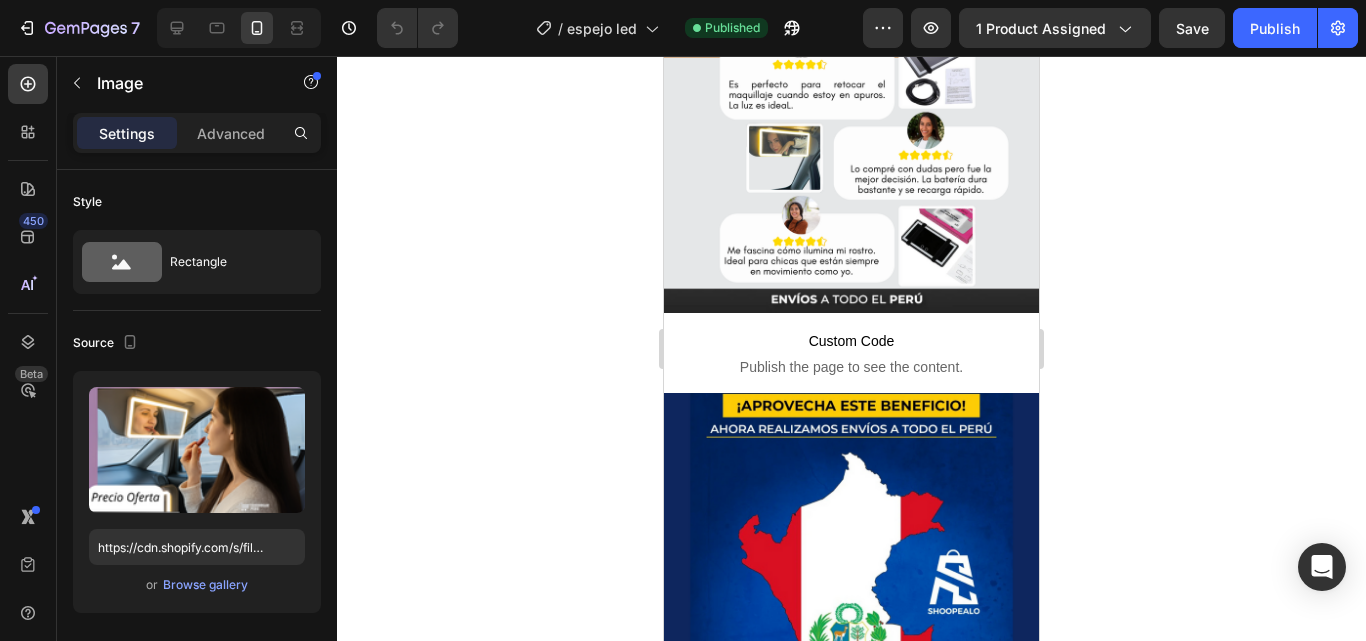 scroll, scrollTop: 2826, scrollLeft: 0, axis: vertical 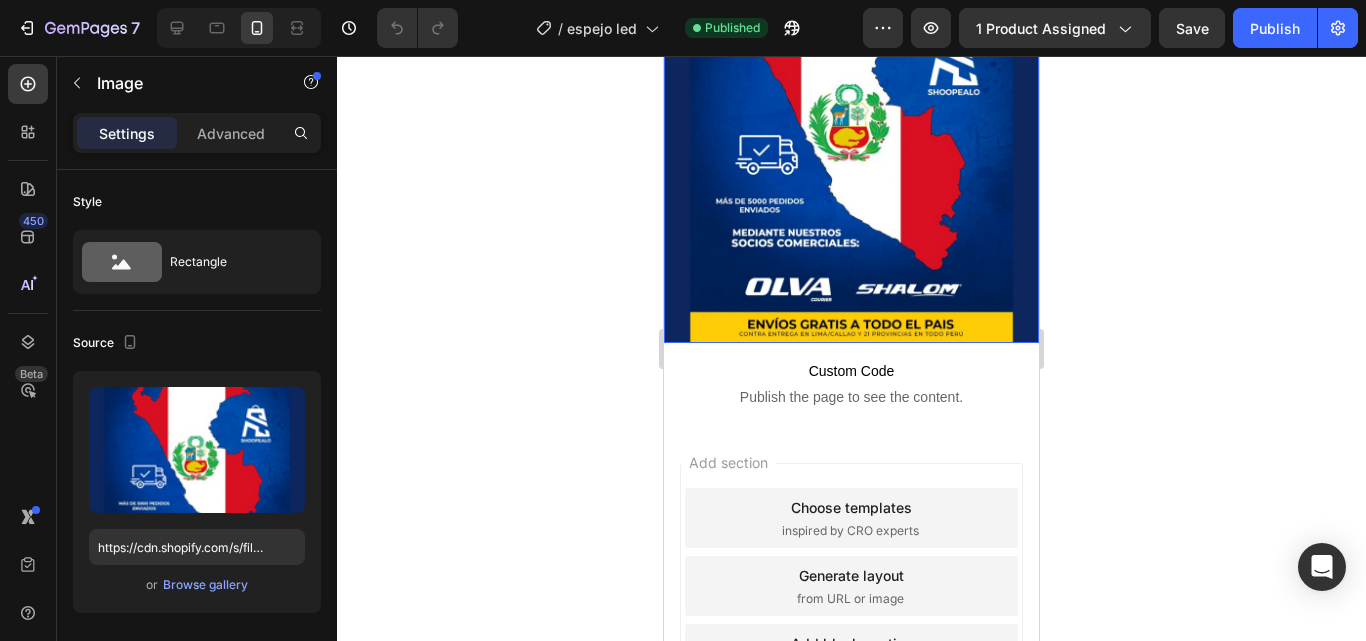 click at bounding box center (851, 108) 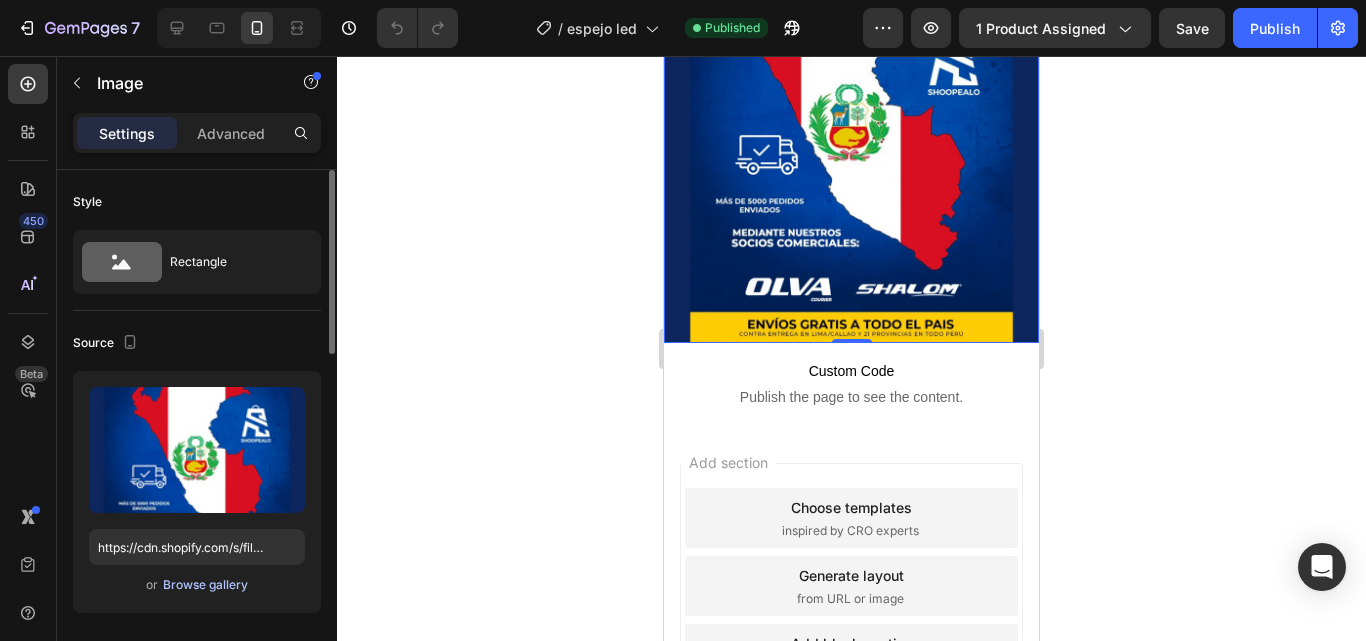 click on "Browse gallery" at bounding box center [205, 585] 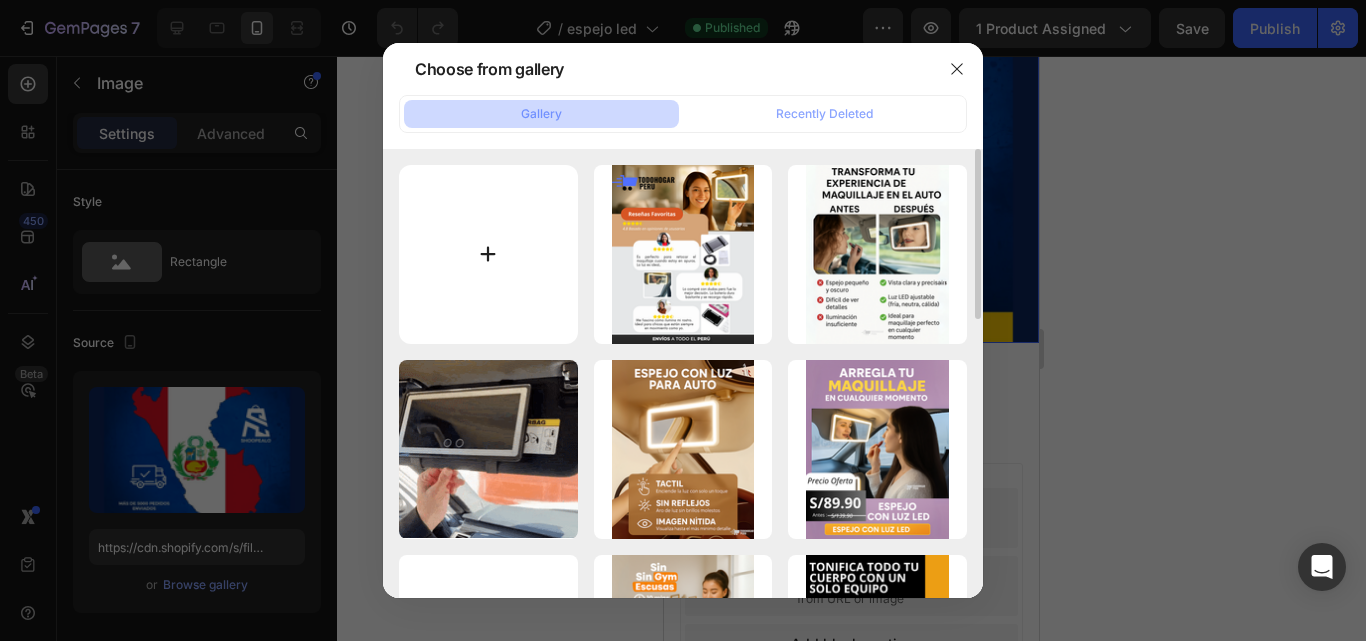click at bounding box center (488, 254) 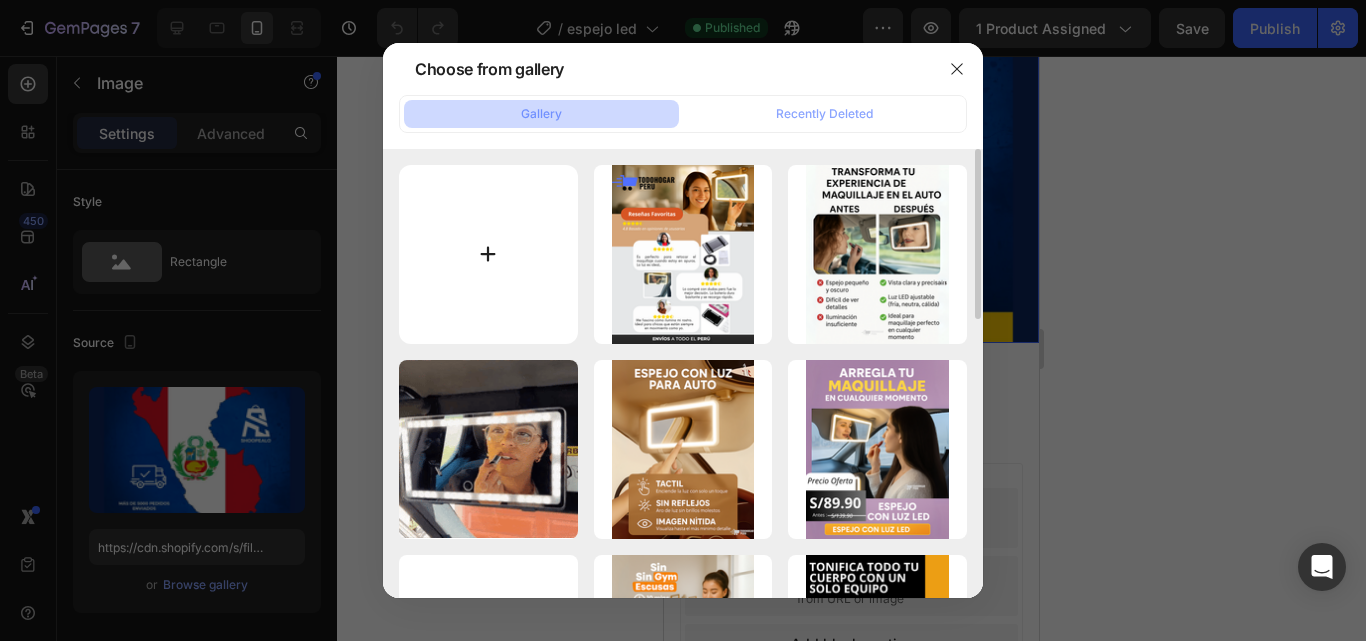 type on "C:\fakepath\5.png" 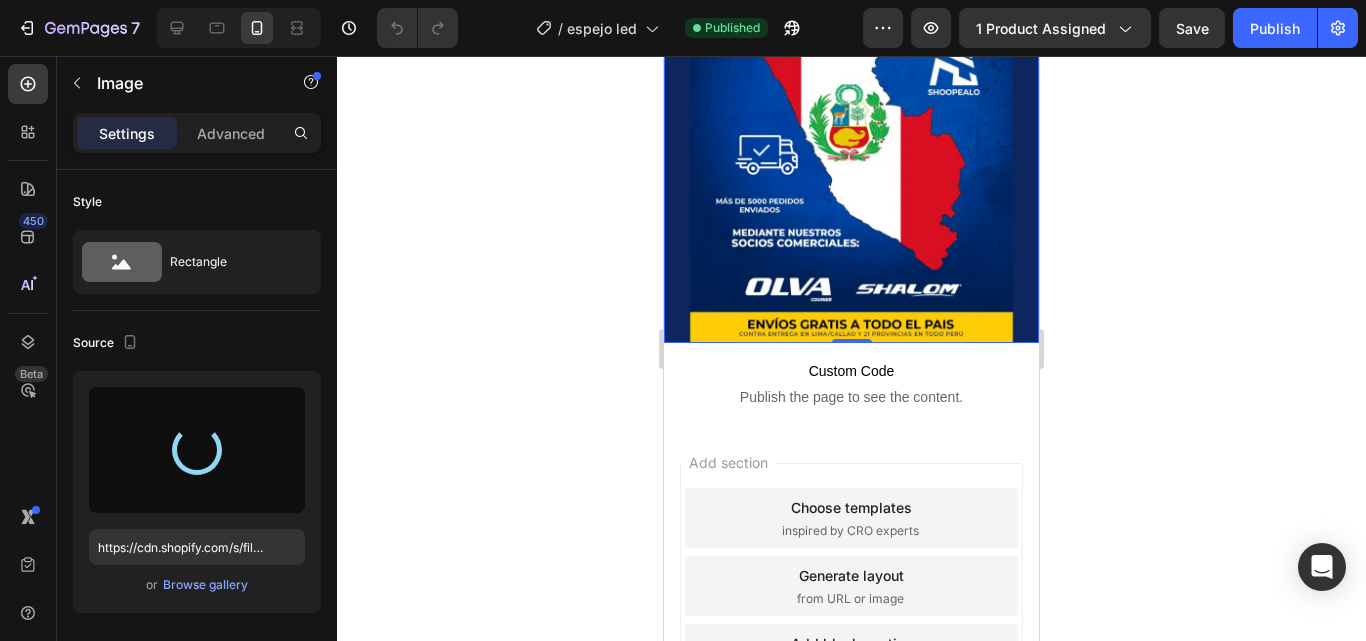 type on "https://cdn.shopify.com/s/files/1/0709/5684/3181/files/gempages_571545562990511256-729be20c-6b2a-447c-814a-fff9d2c77cc4.png" 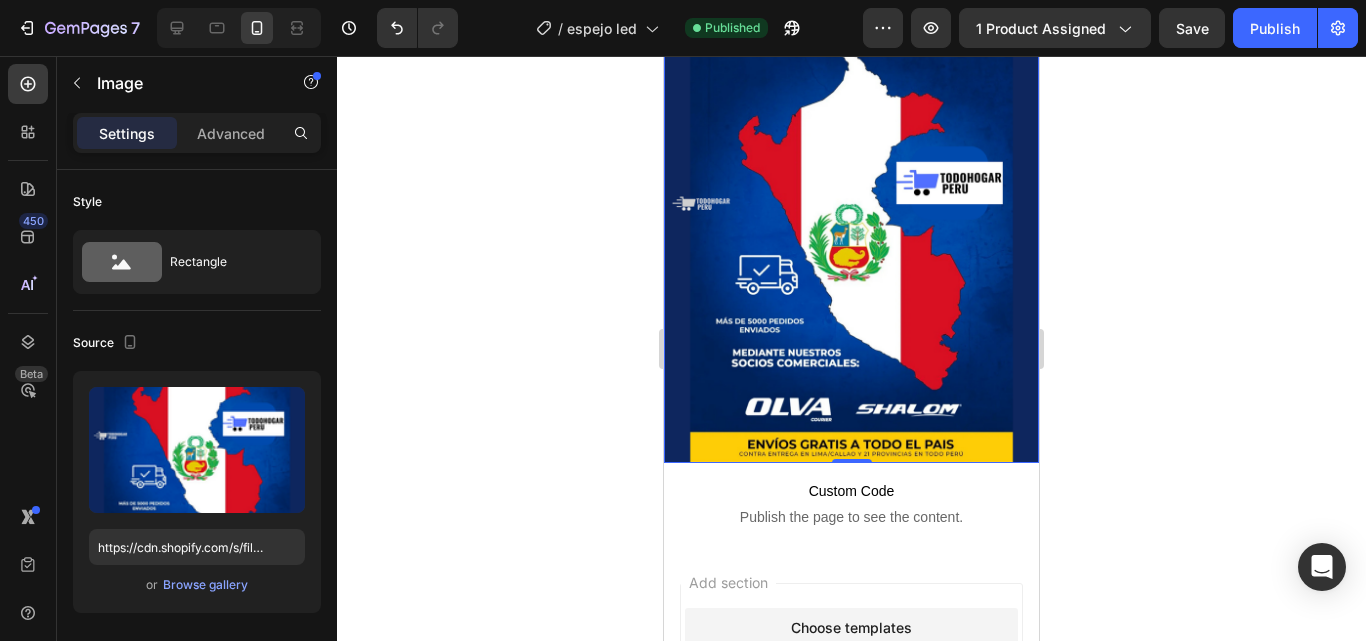 scroll, scrollTop: 2208, scrollLeft: 0, axis: vertical 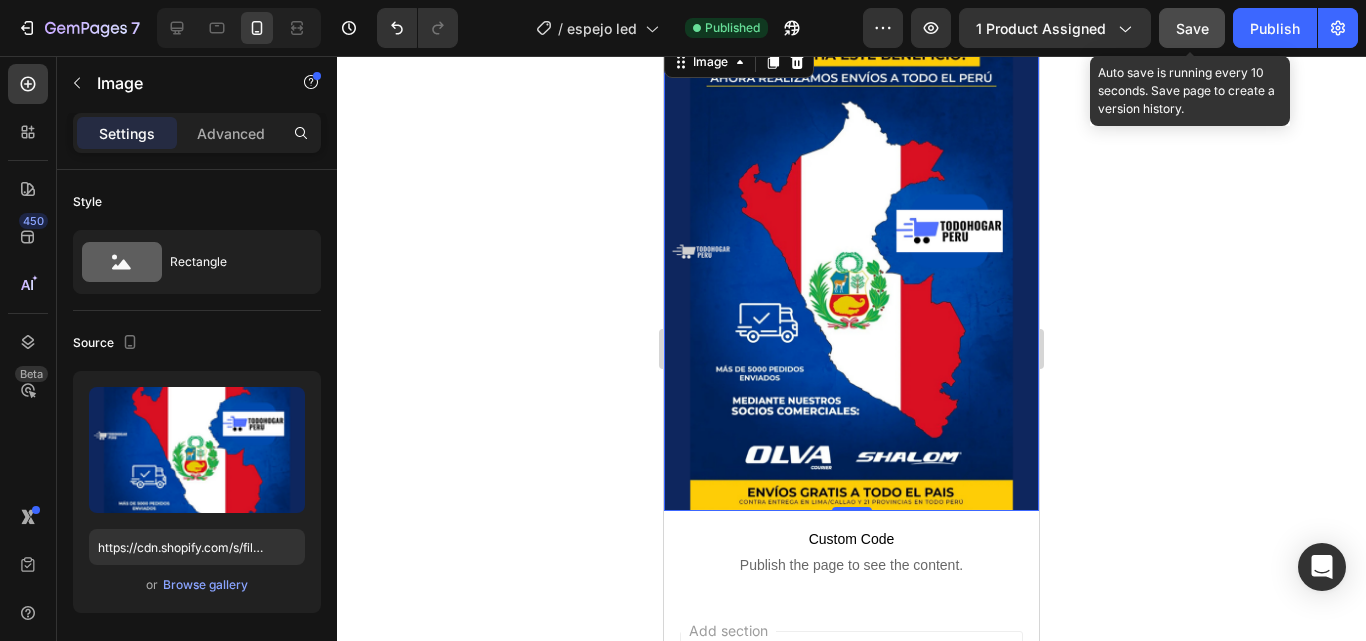 click on "Save" at bounding box center [1192, 28] 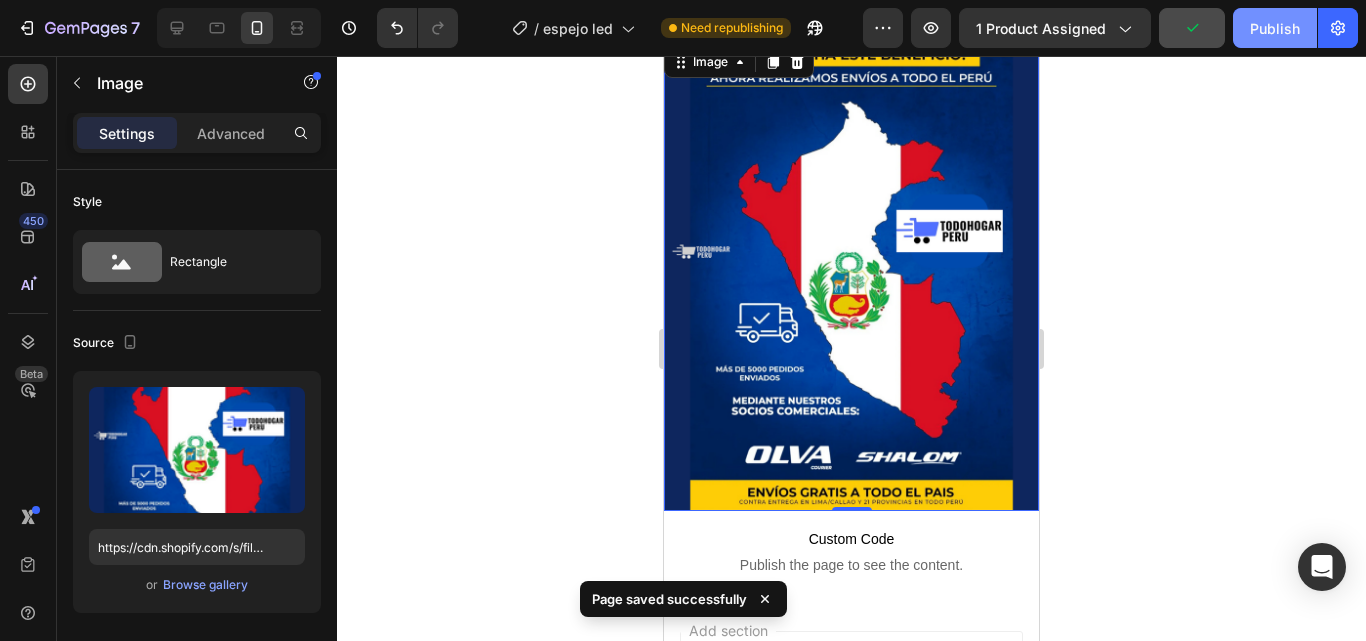 click on "Publish" at bounding box center (1275, 28) 